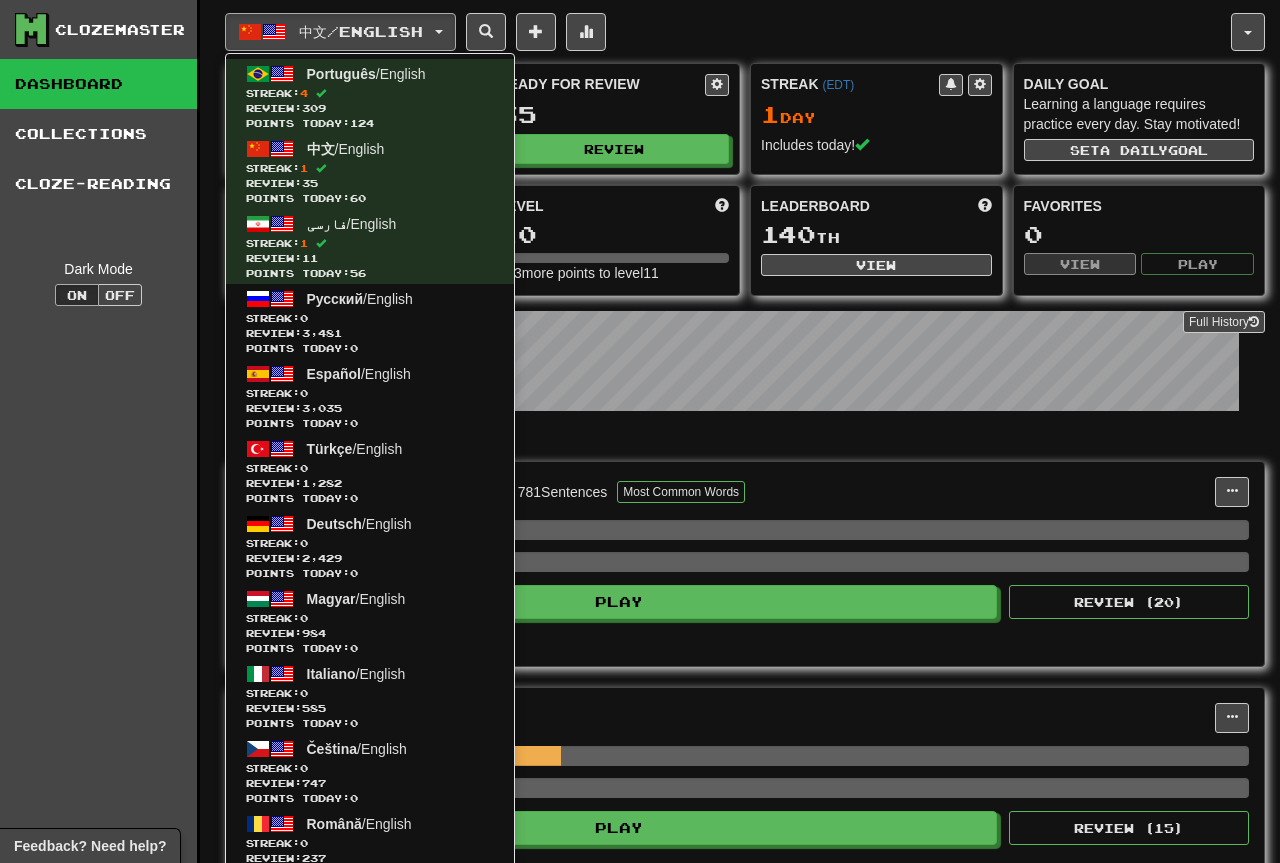 scroll, scrollTop: 0, scrollLeft: 0, axis: both 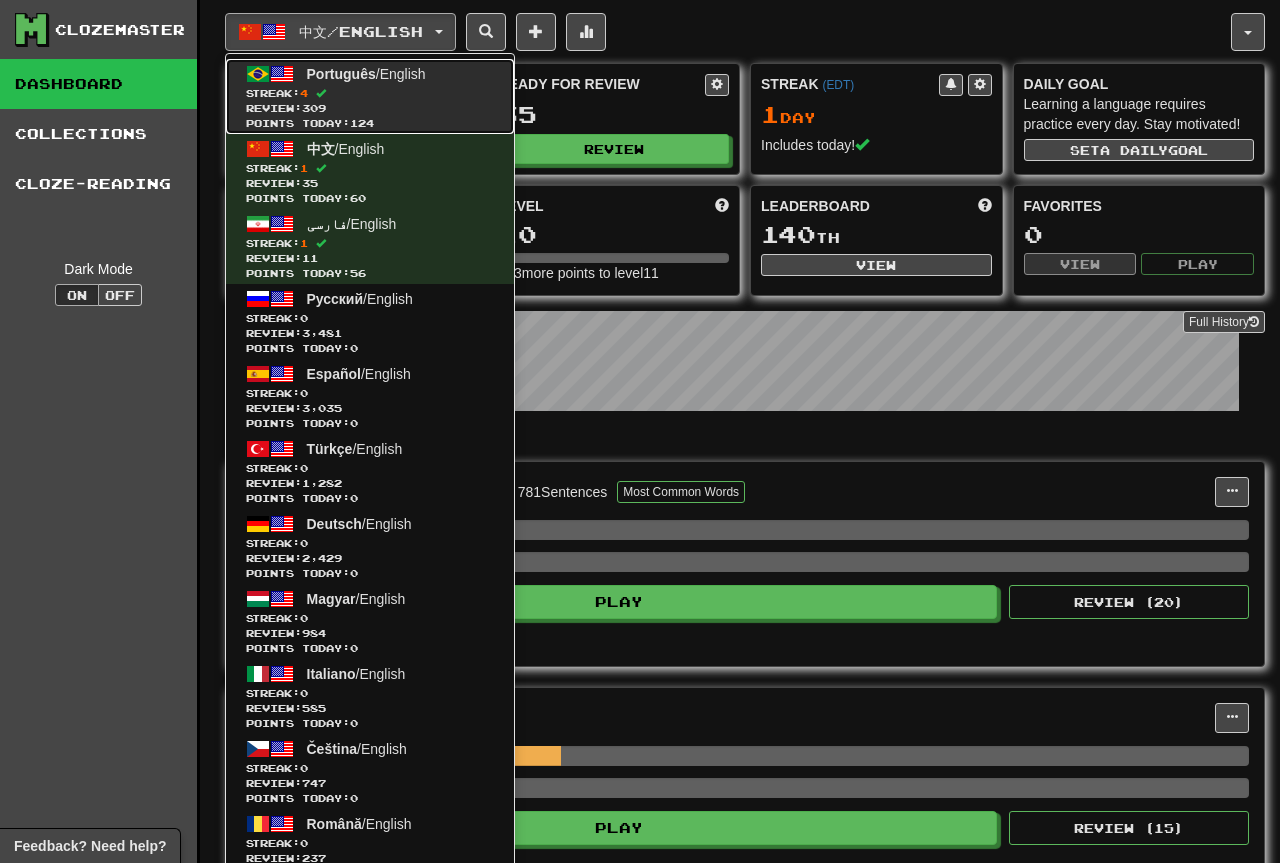 click on "Português" at bounding box center [341, 74] 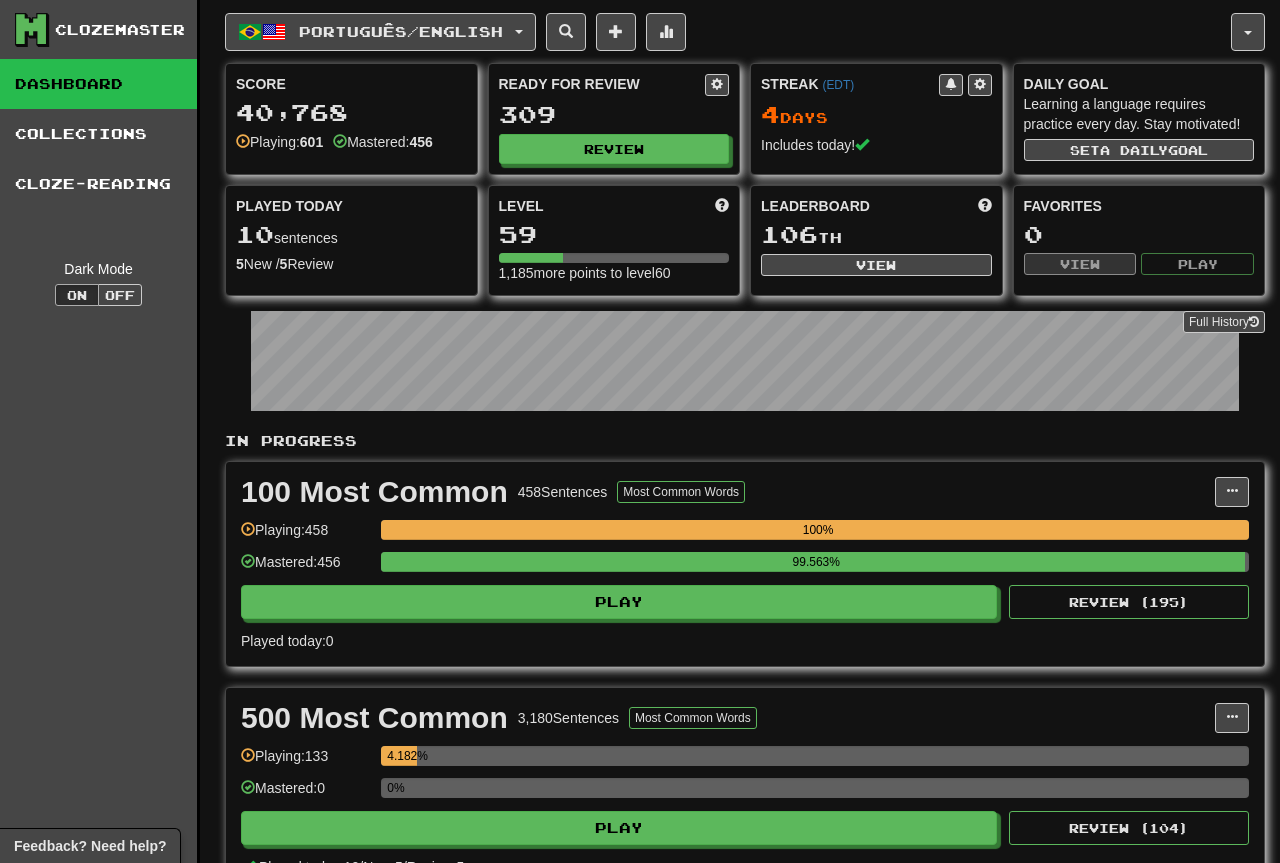 scroll, scrollTop: 0, scrollLeft: 0, axis: both 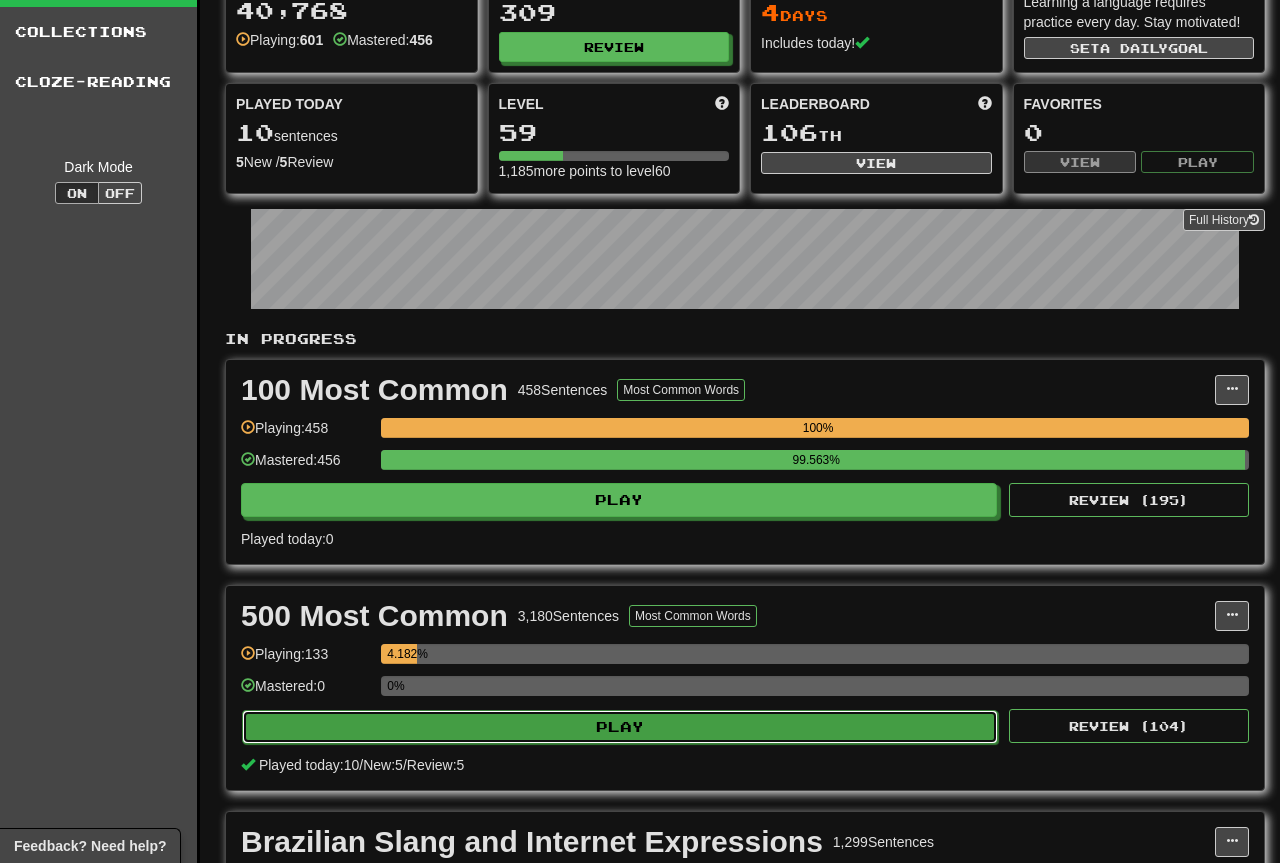 click on "Play" at bounding box center [620, 727] 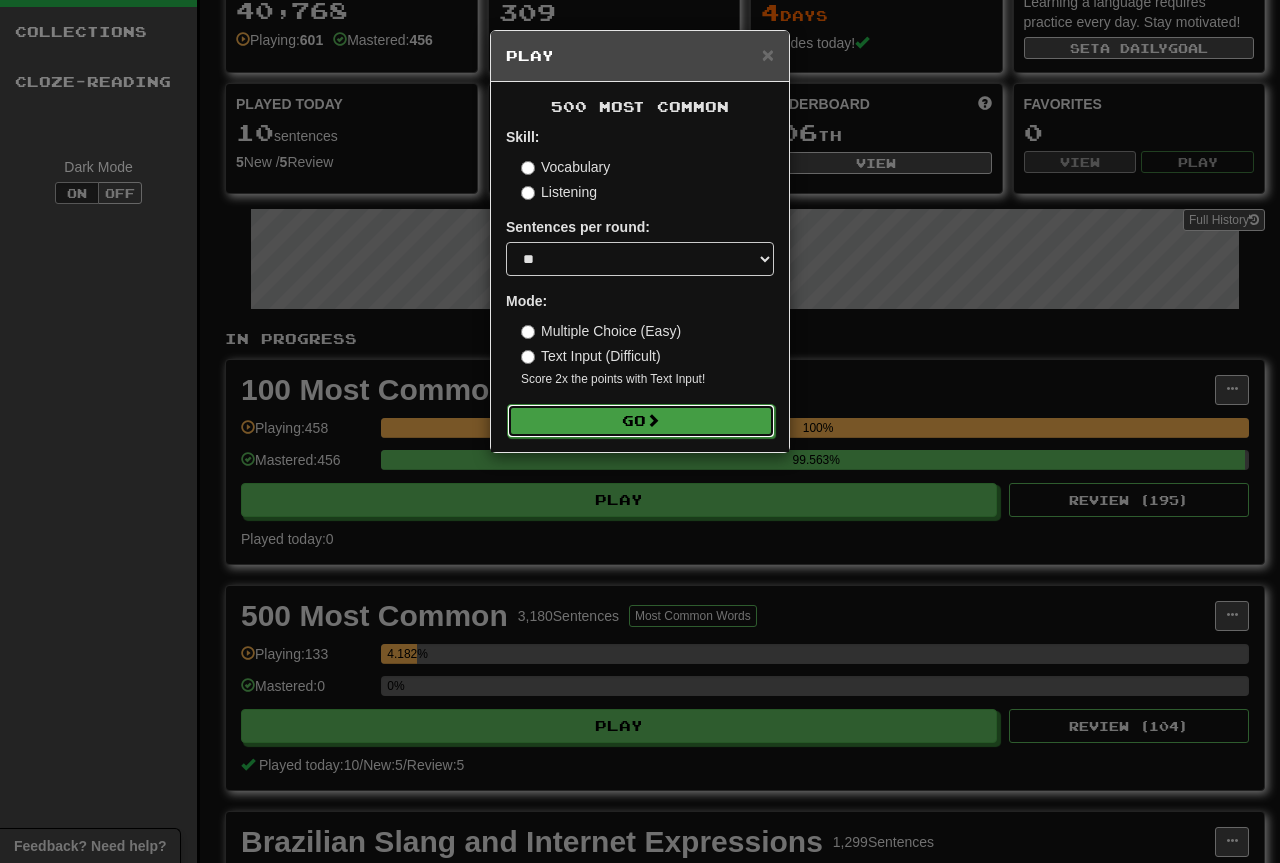 click on "Go" at bounding box center (641, 421) 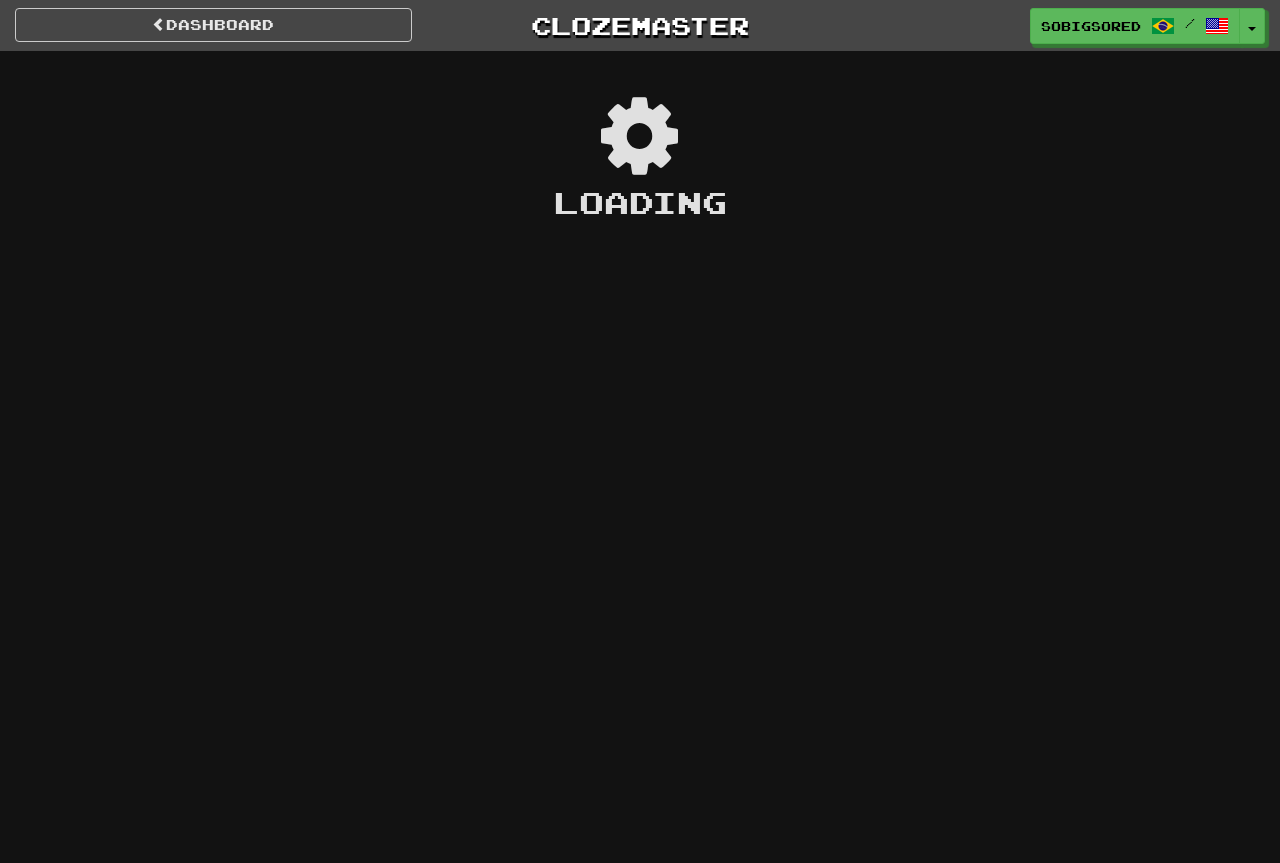 scroll, scrollTop: 0, scrollLeft: 0, axis: both 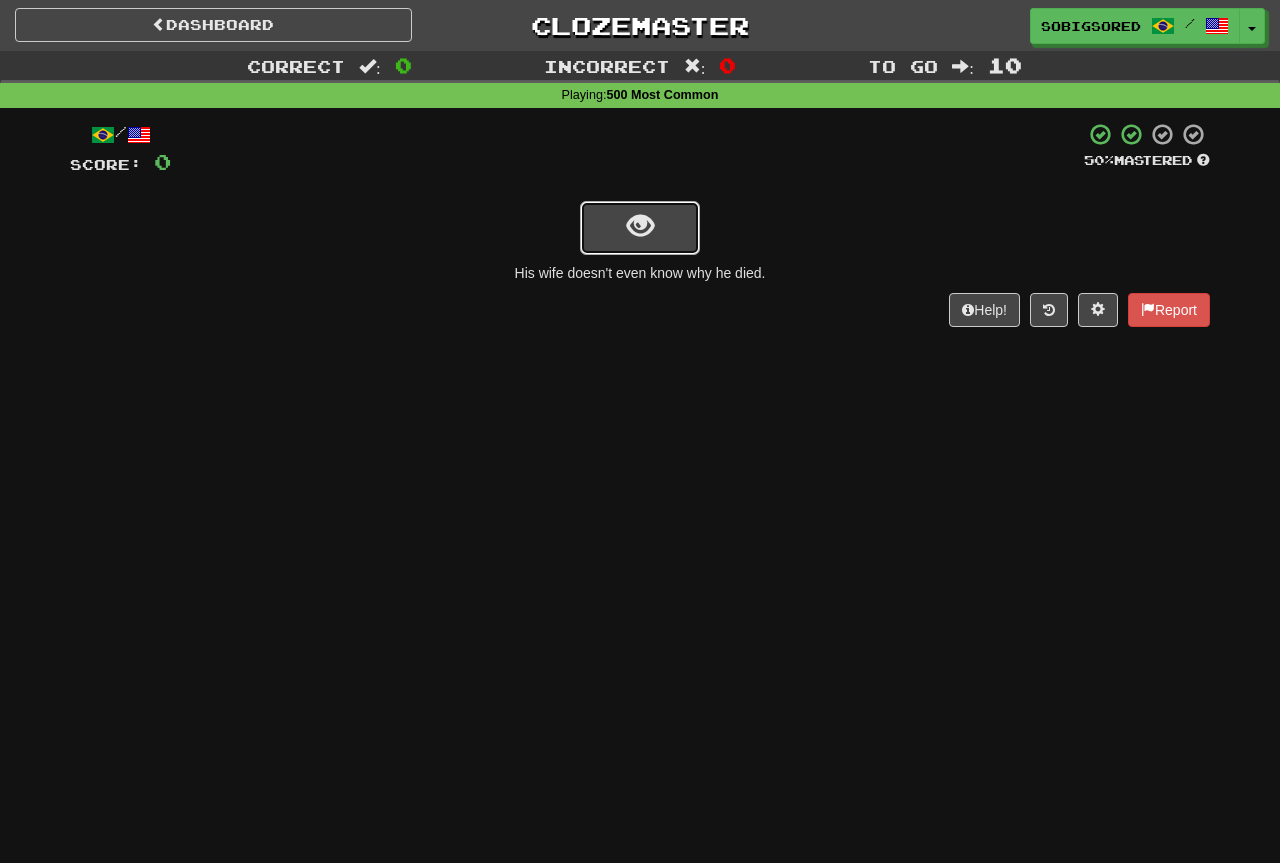 click at bounding box center [640, 228] 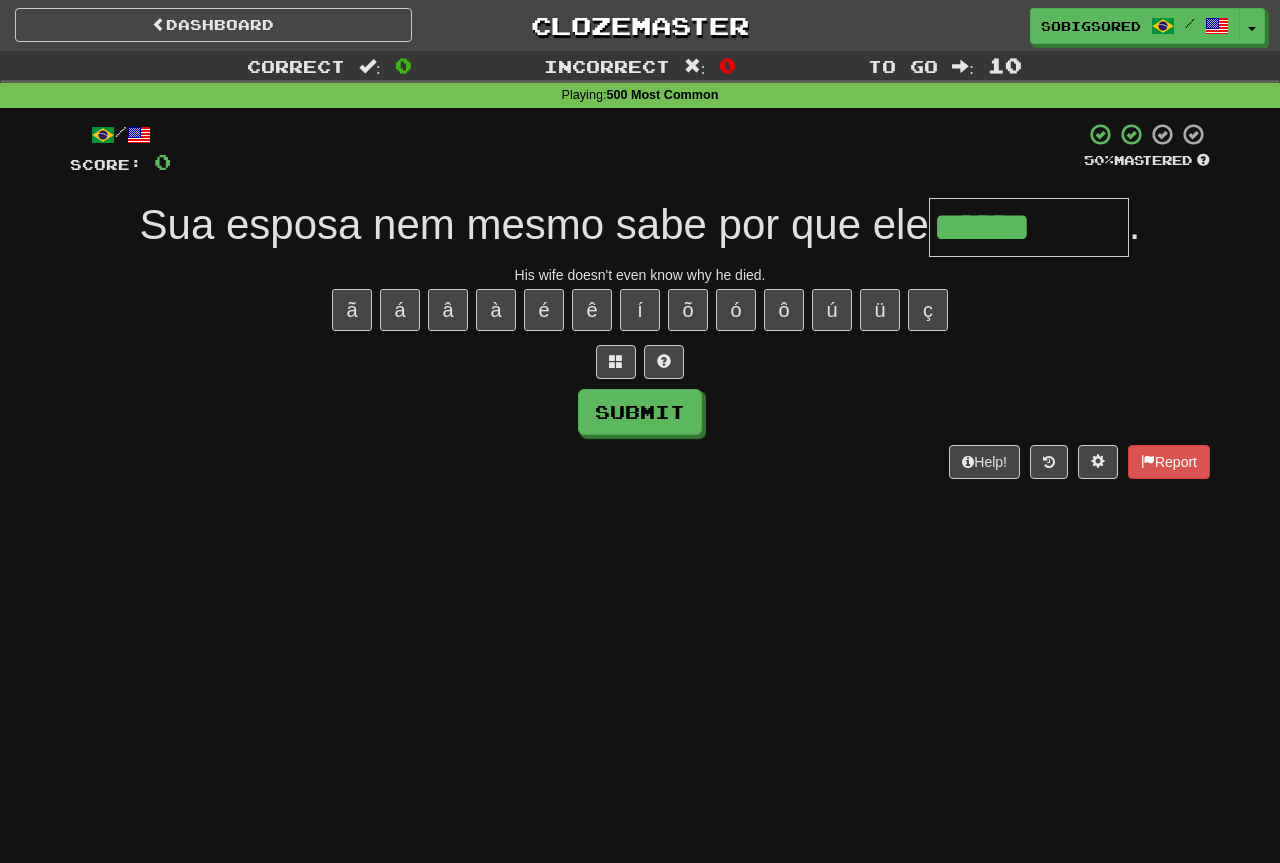 type on "******" 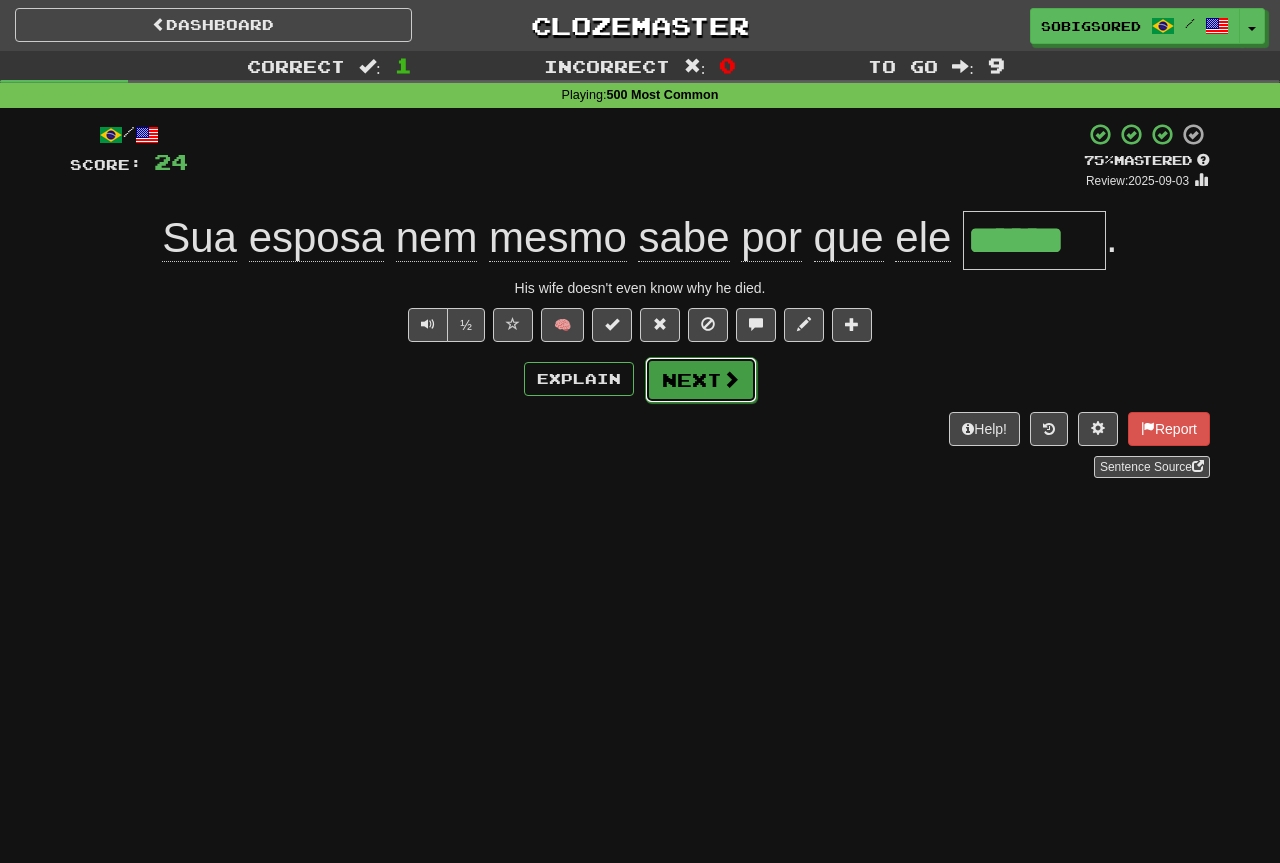 click on "Next" at bounding box center [701, 380] 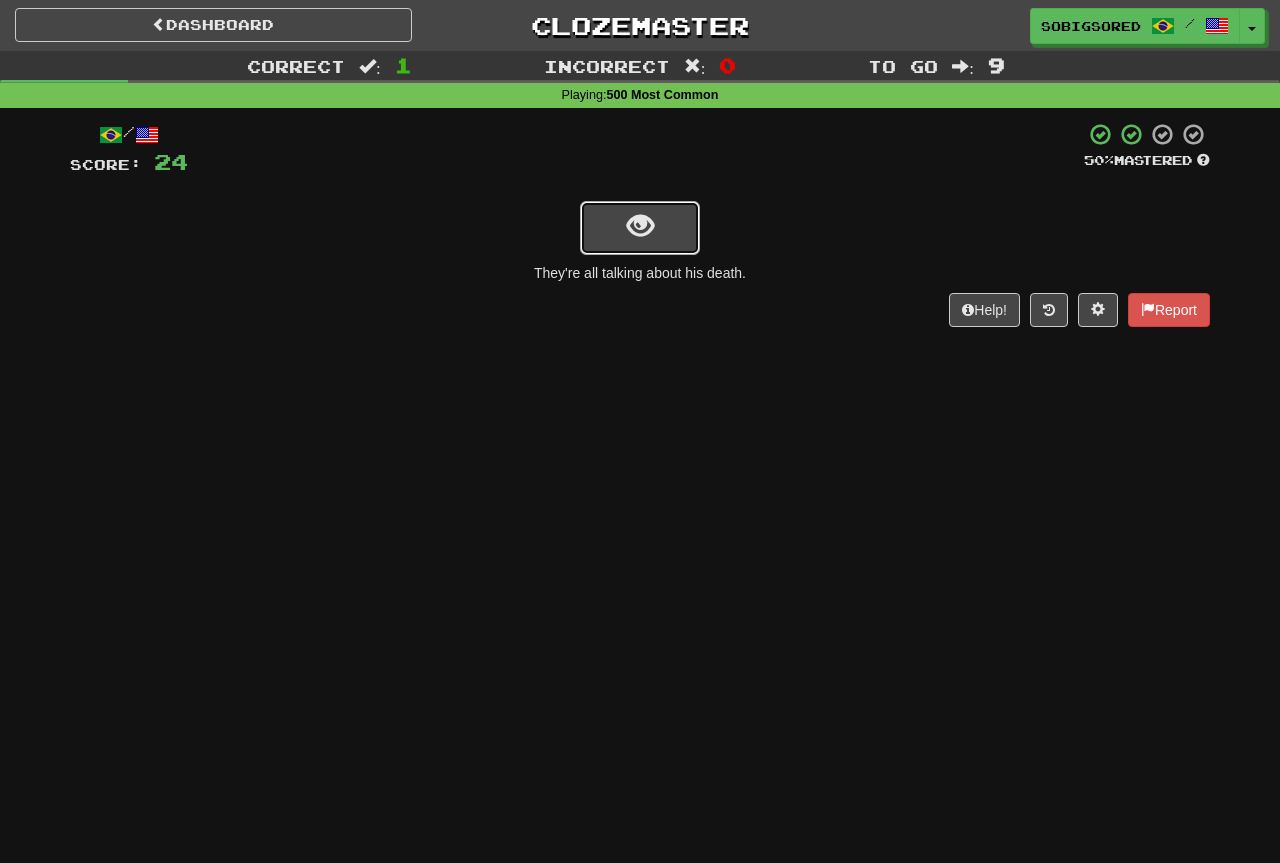 click at bounding box center (640, 228) 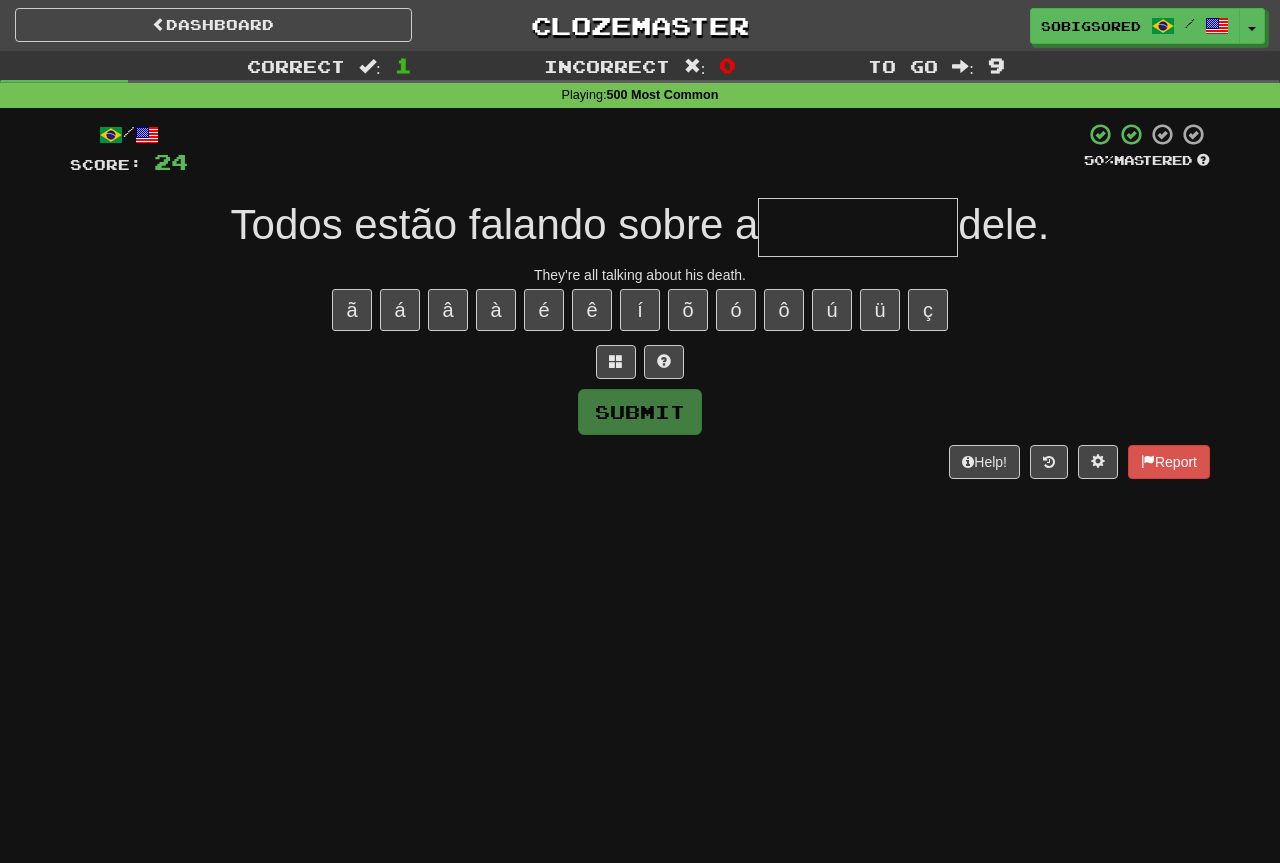 type on "*" 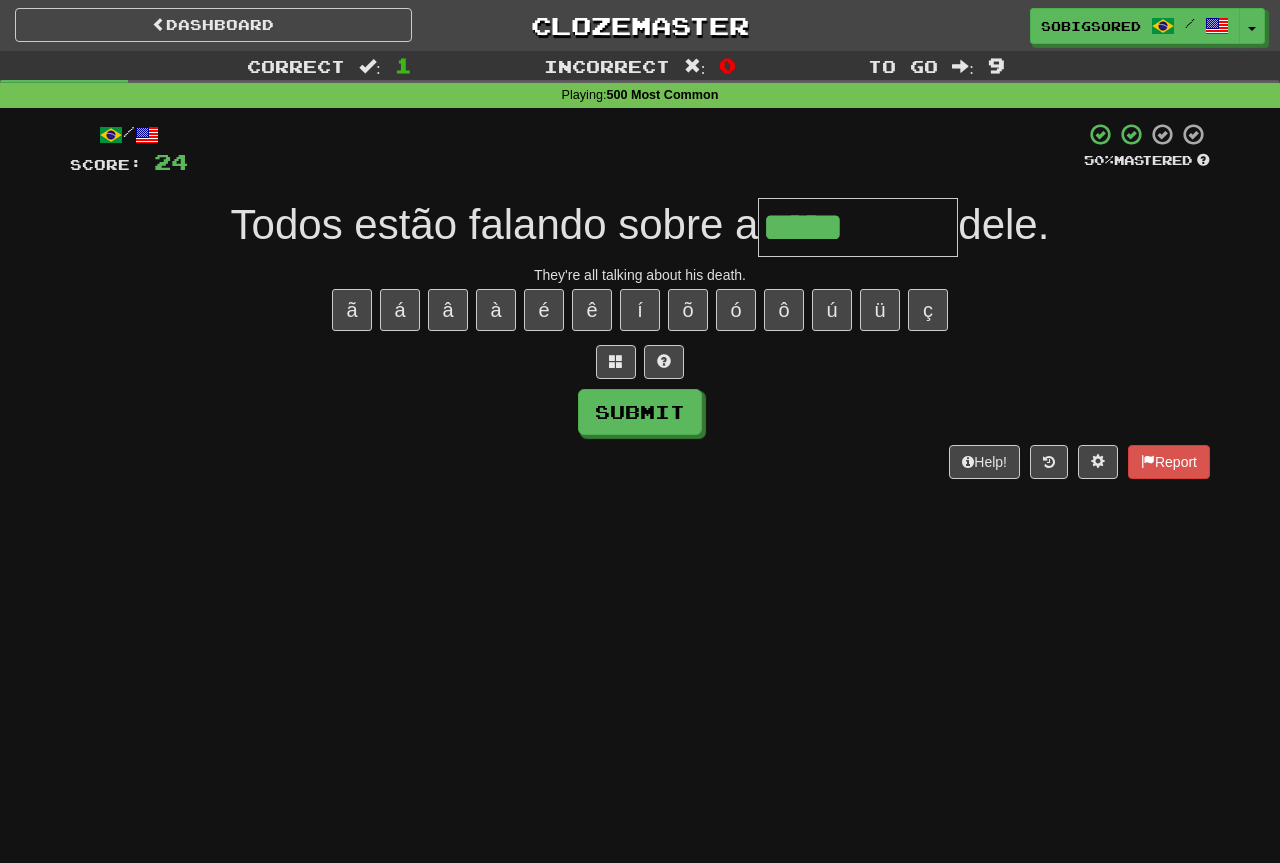 type on "*****" 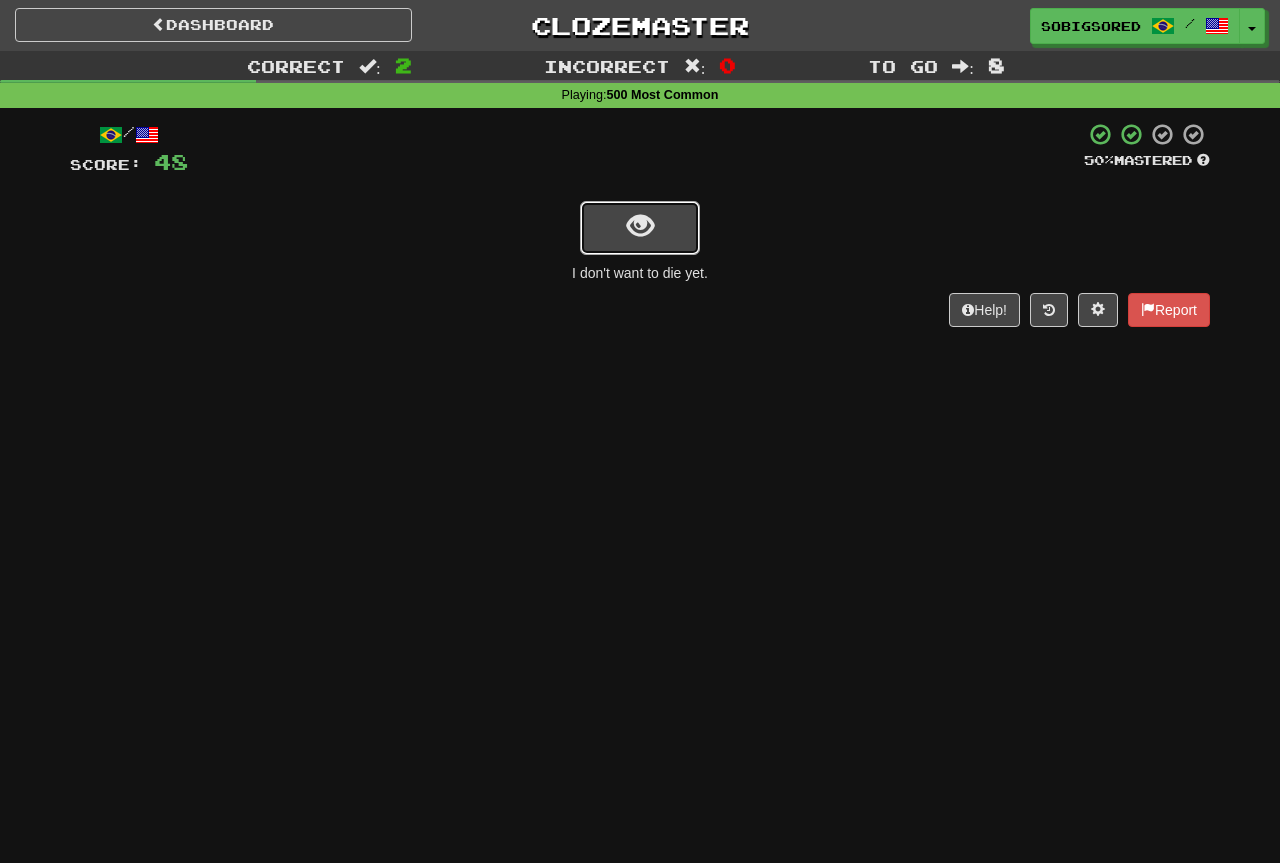 click at bounding box center [640, 226] 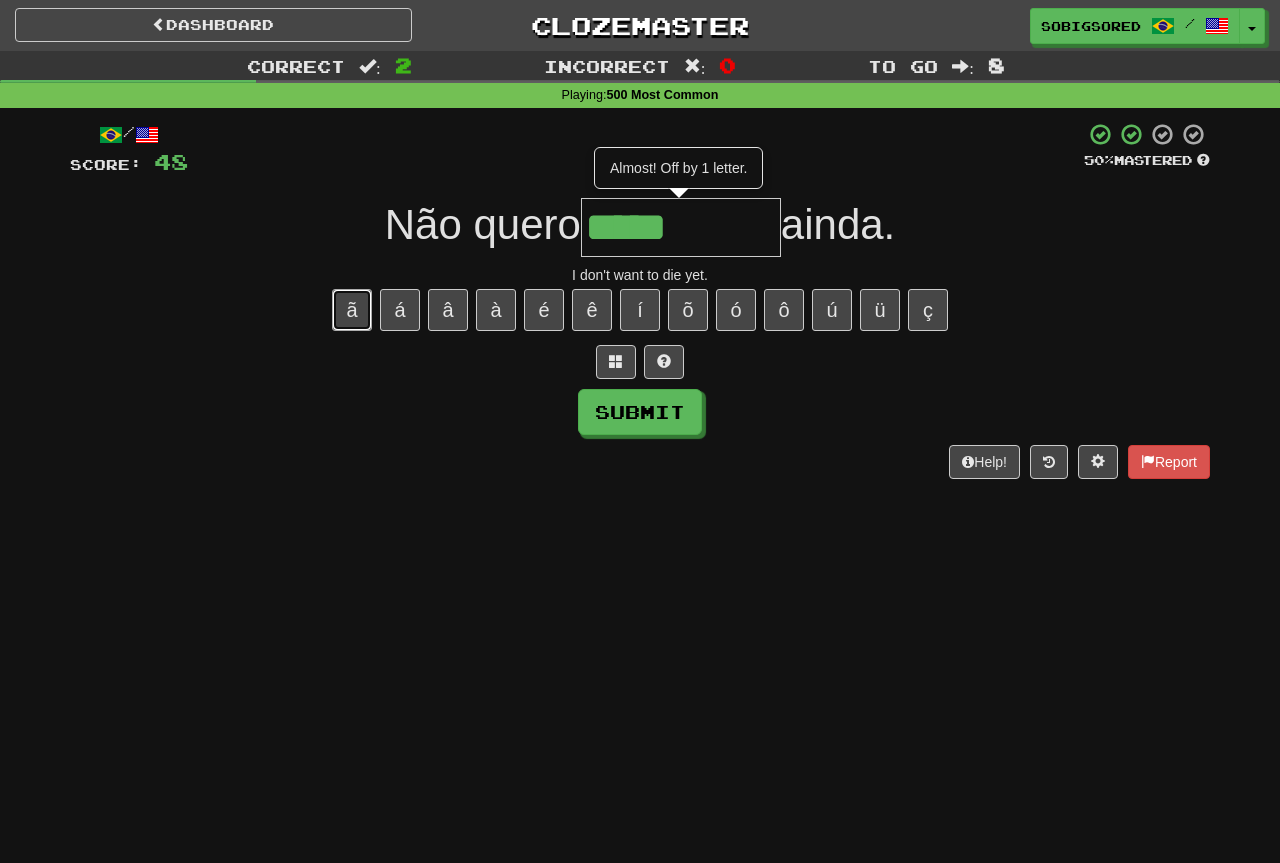 click on "ã" at bounding box center (352, 310) 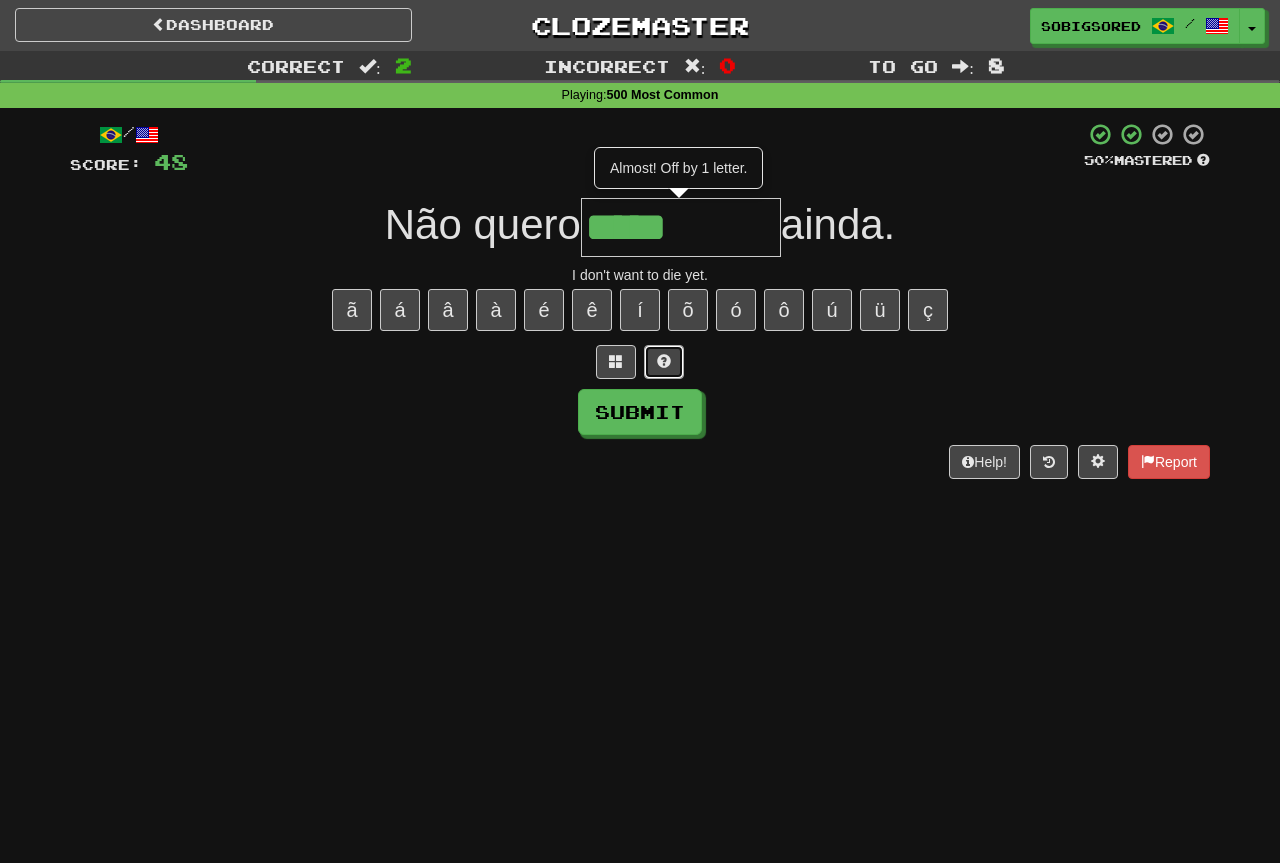 click at bounding box center (664, 362) 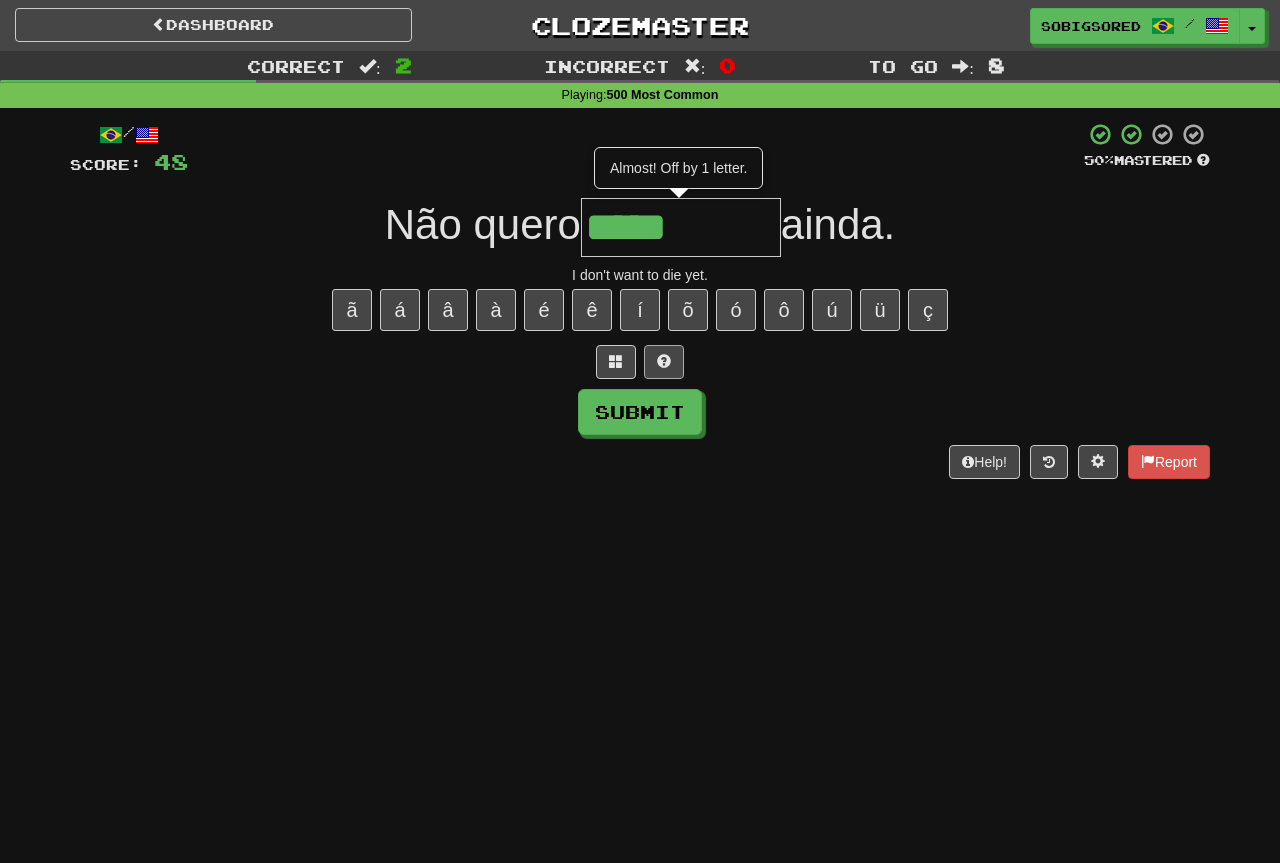 type on "******" 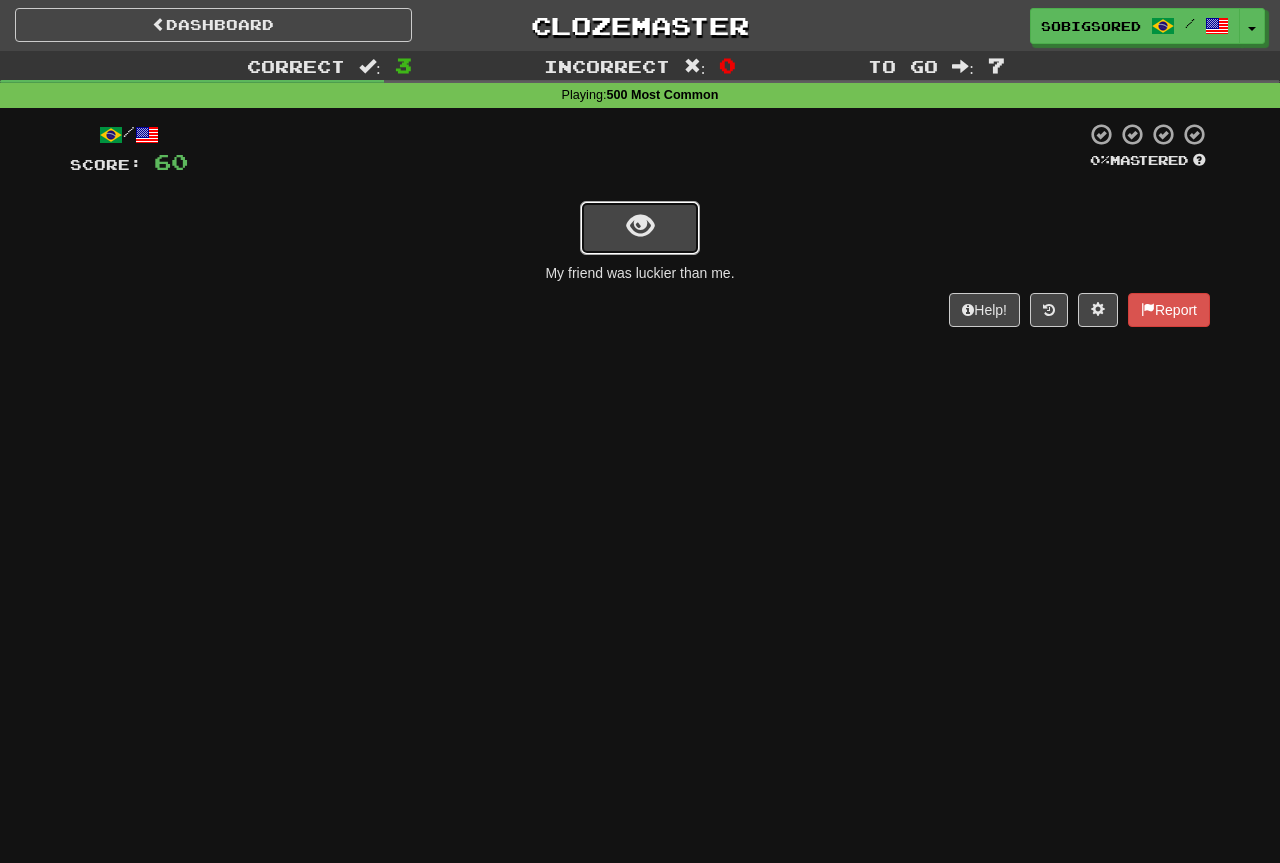 click at bounding box center [640, 228] 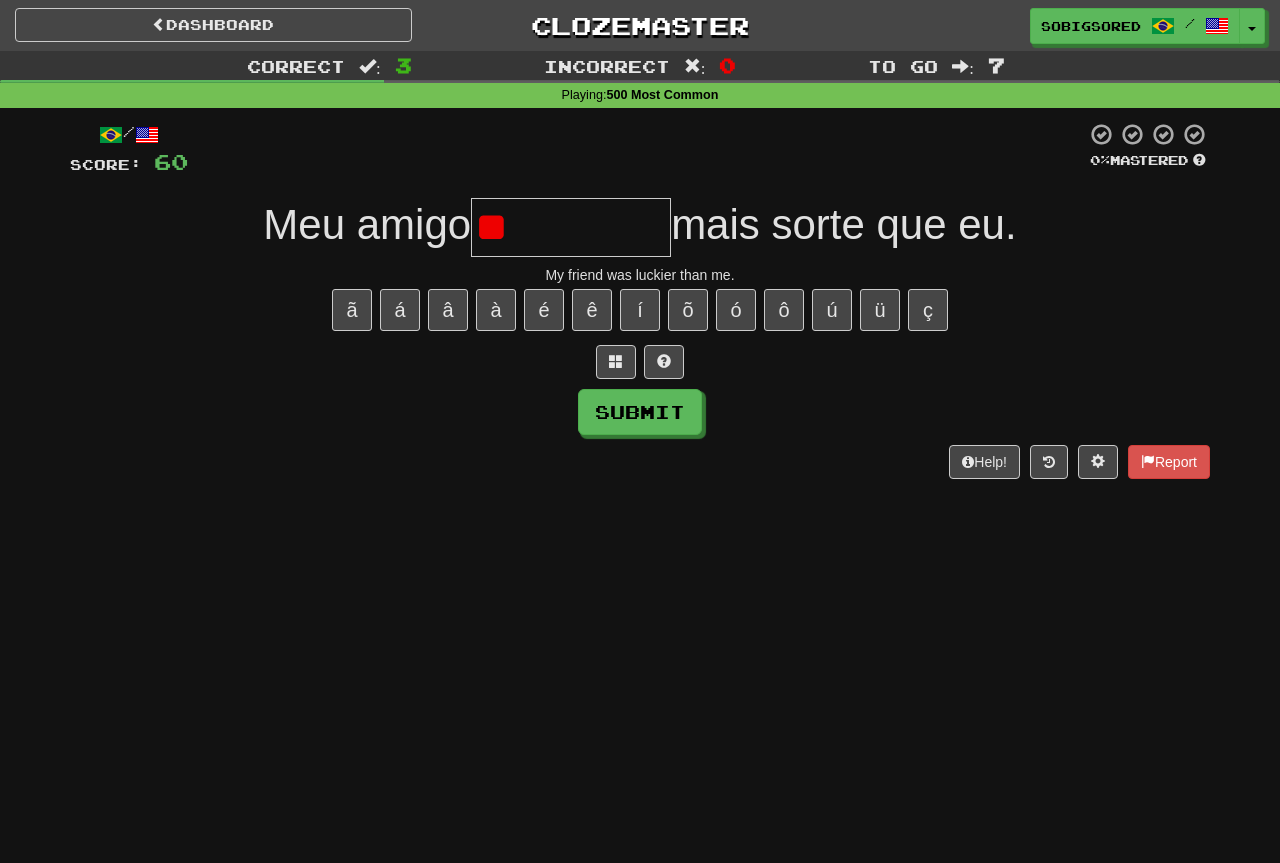 type on "*" 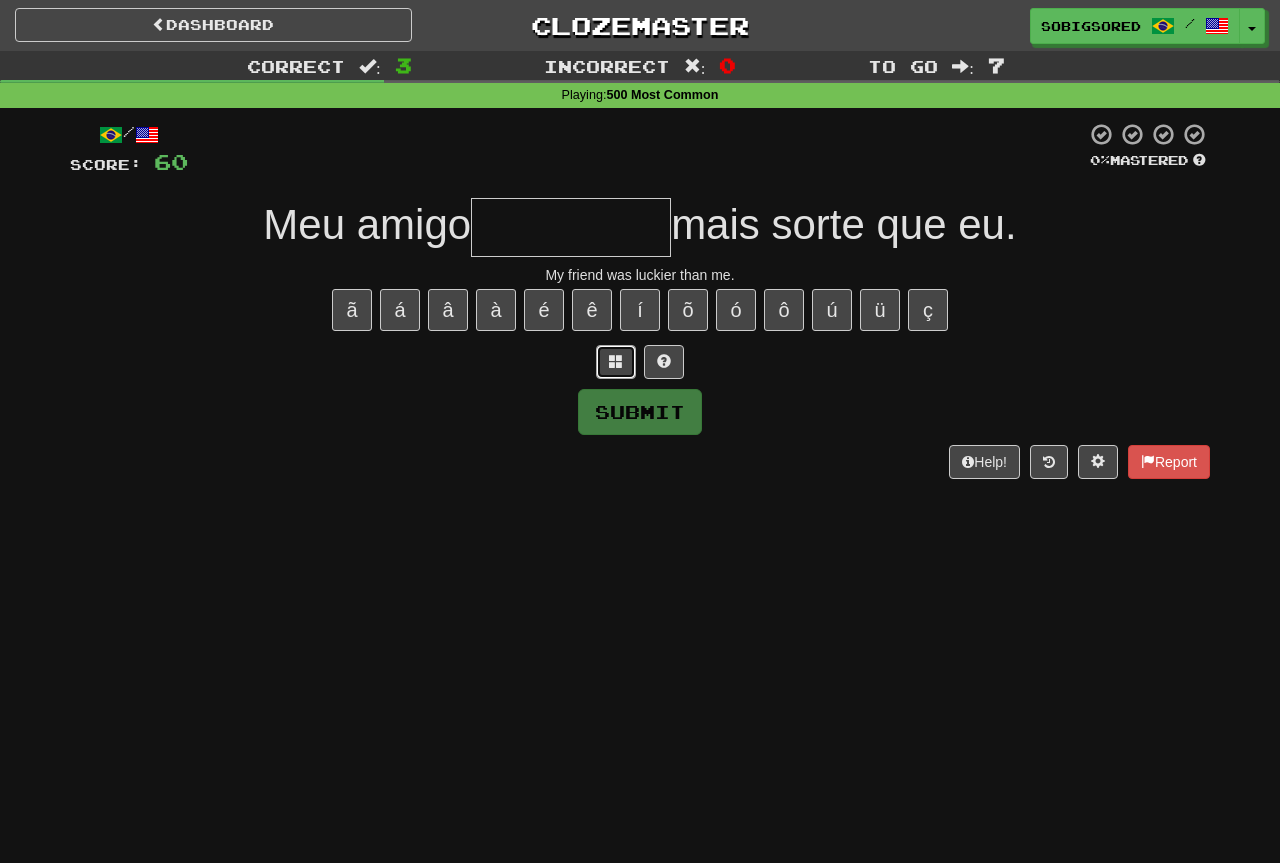 click at bounding box center (616, 362) 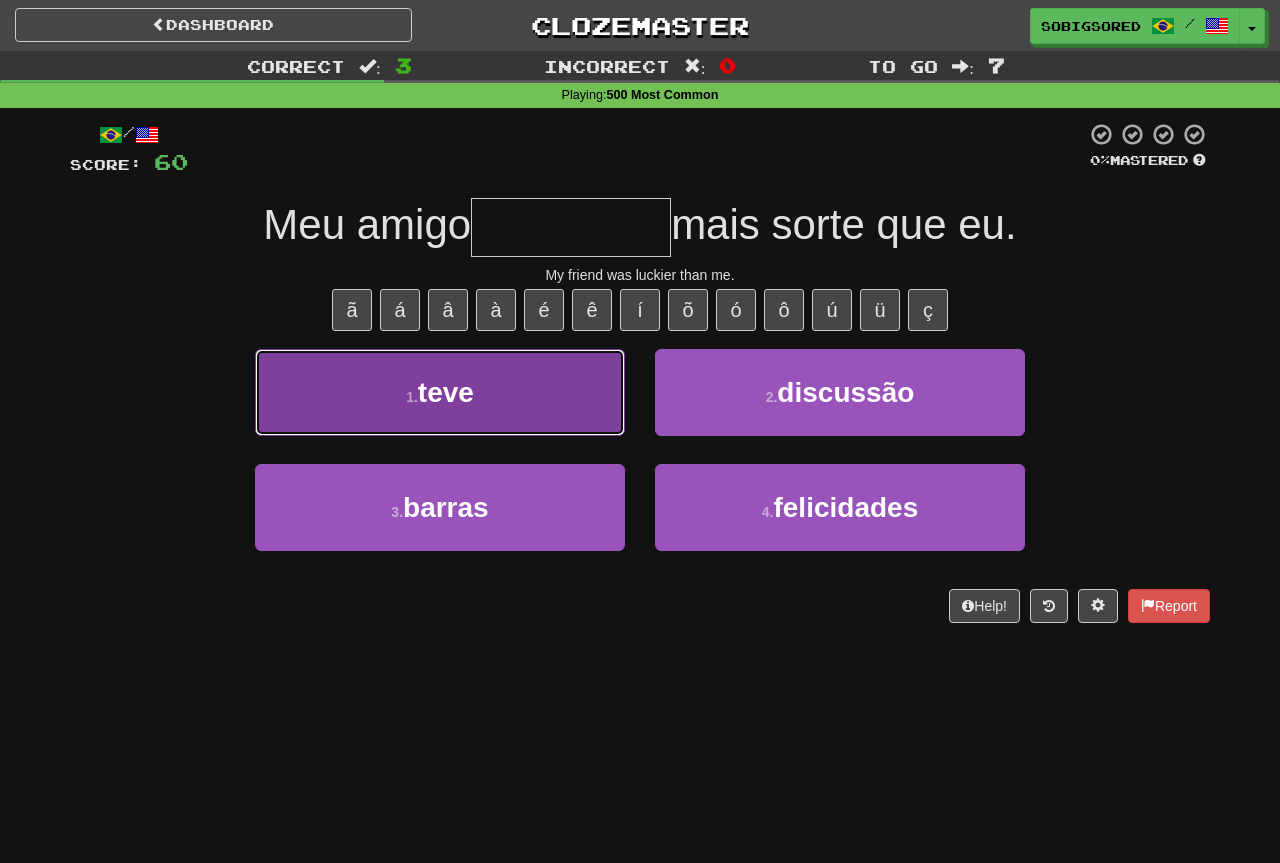 click on "1 .  teve" at bounding box center (440, 392) 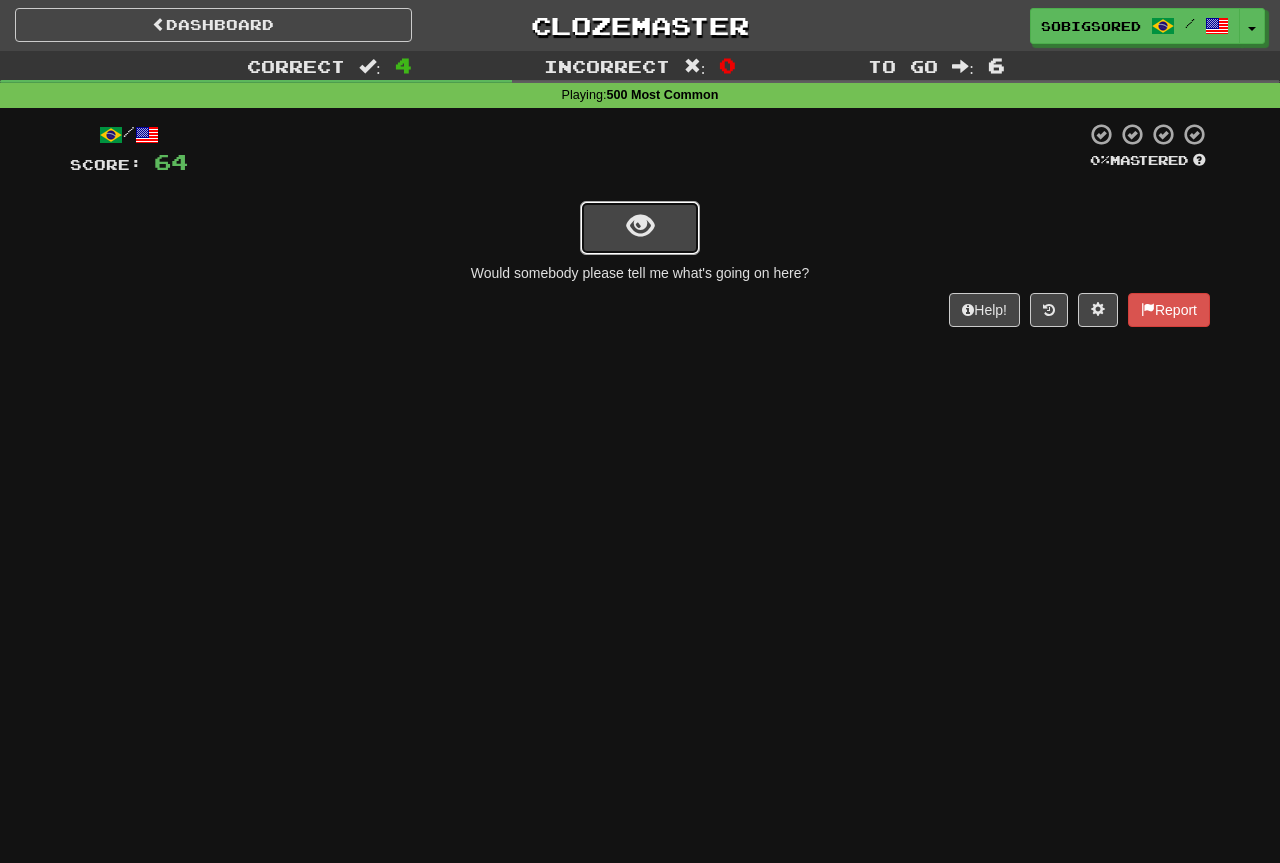click at bounding box center (640, 228) 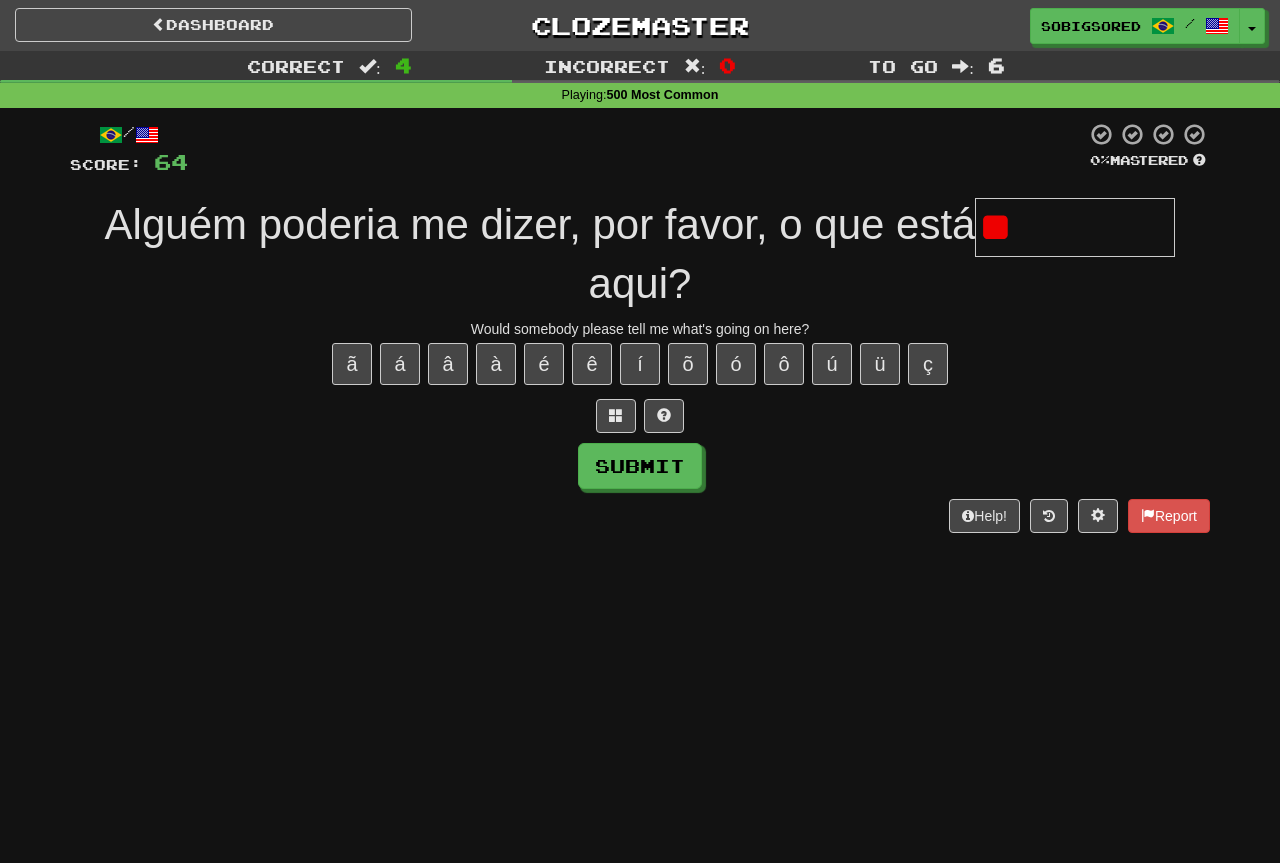 type on "*" 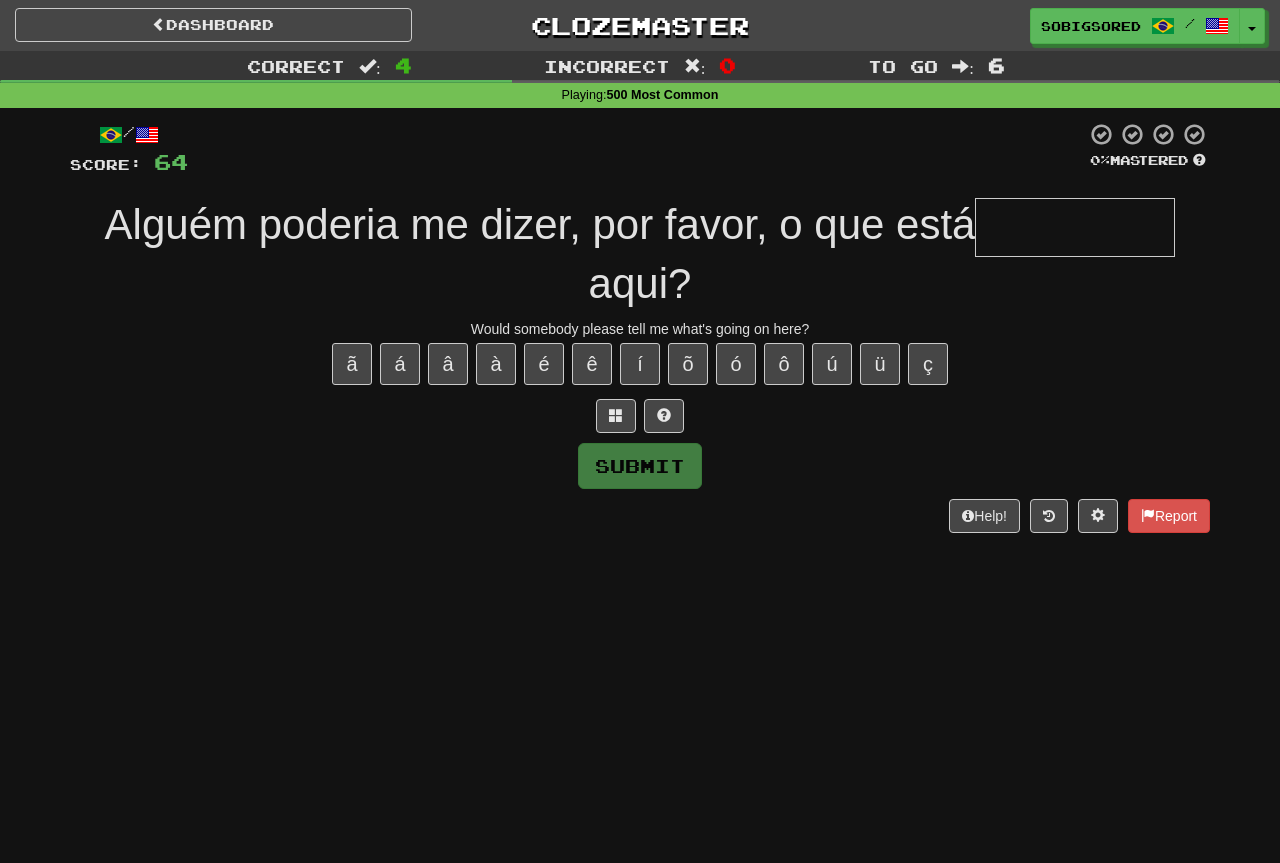 type on "*" 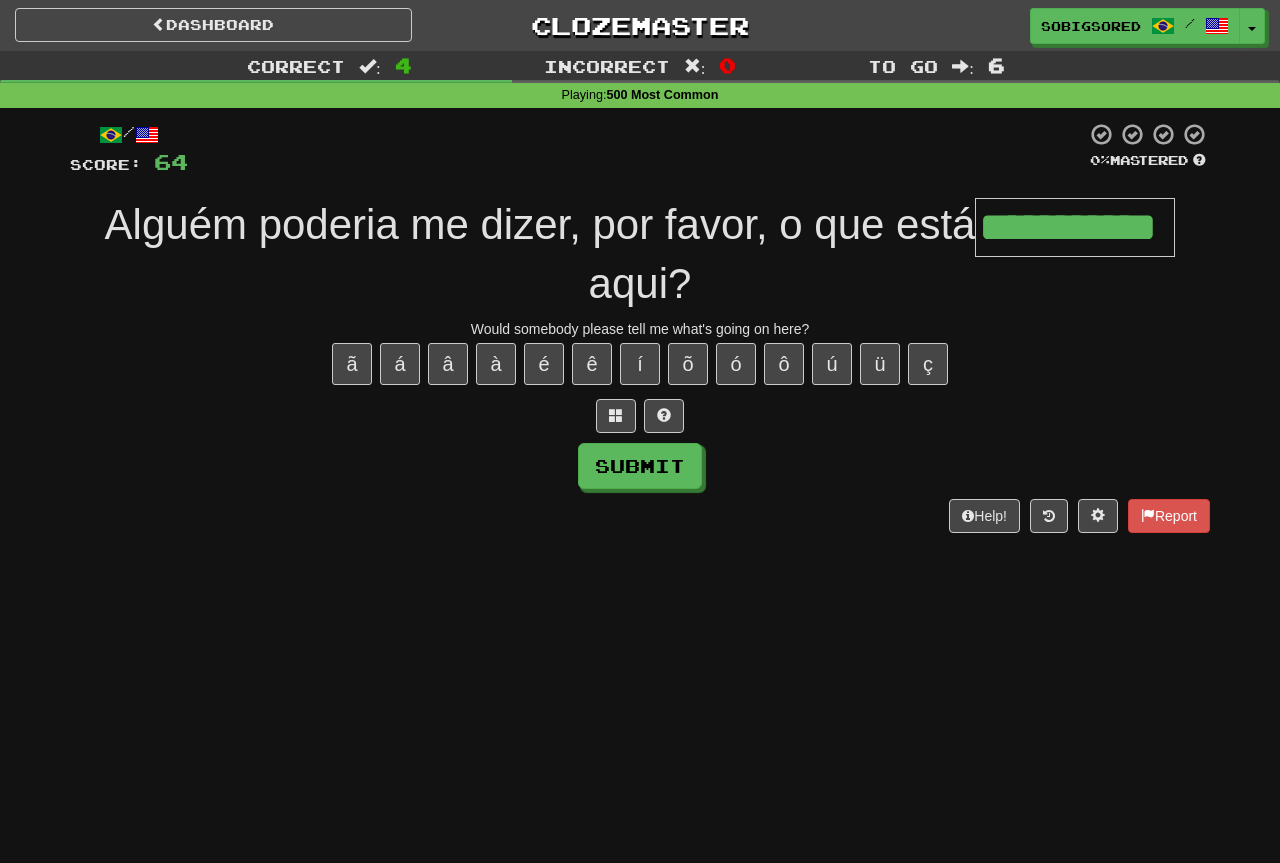 type on "**********" 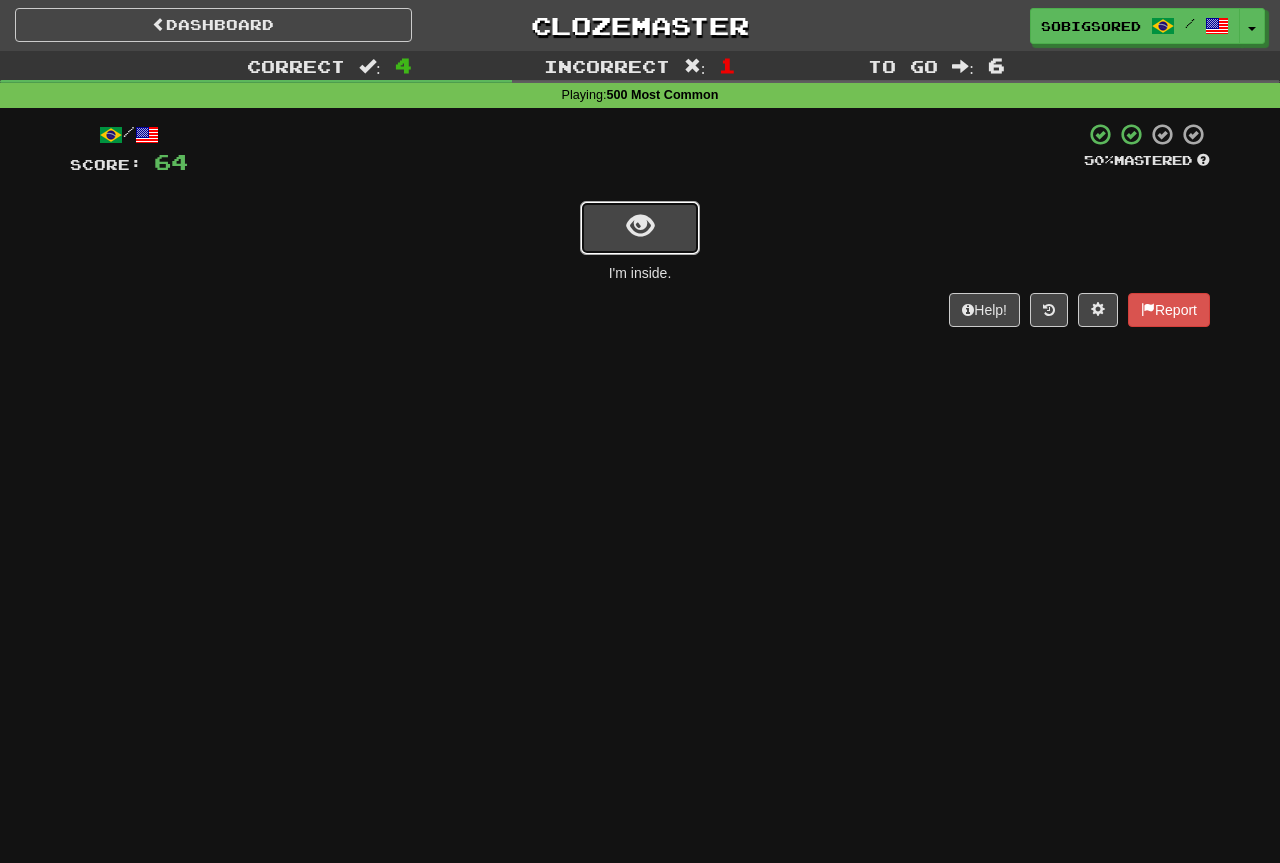 click at bounding box center (640, 228) 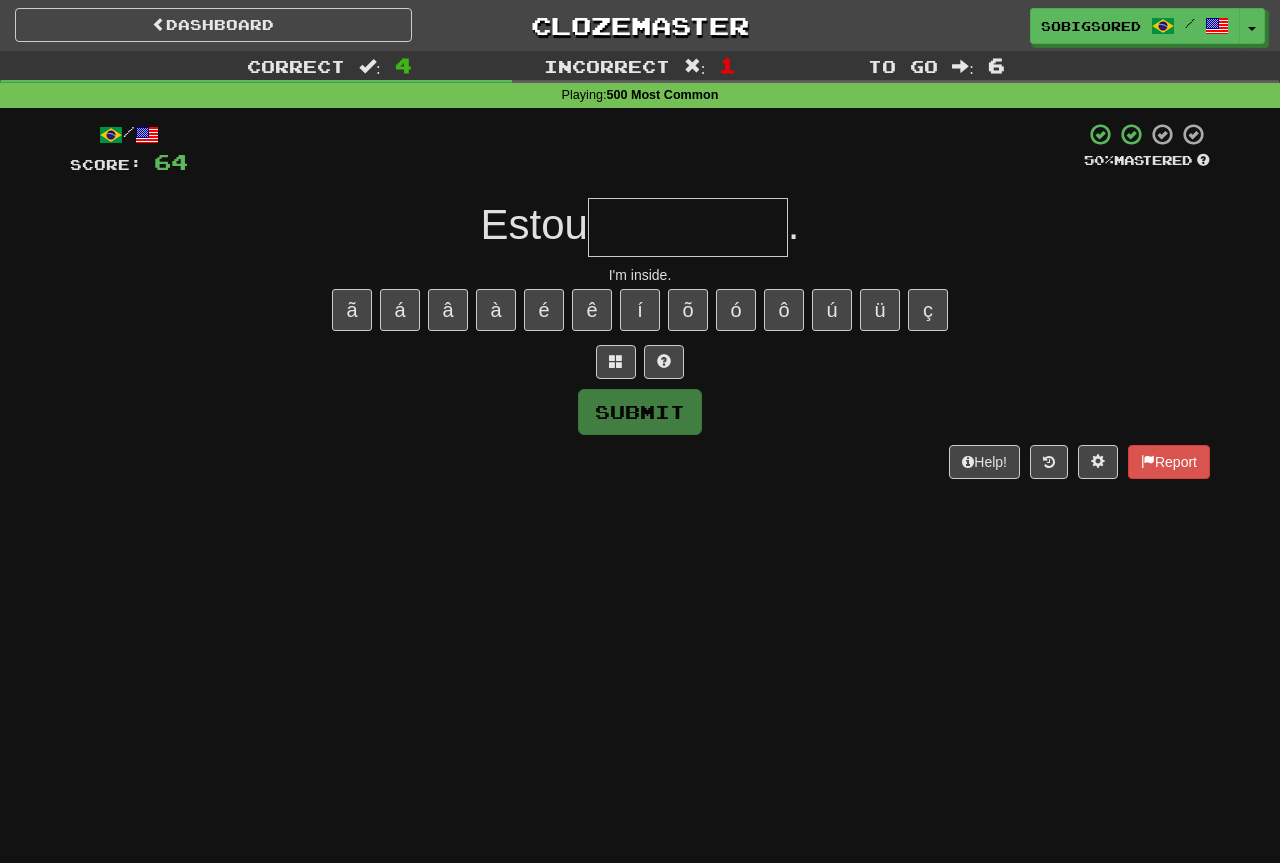 type on "*" 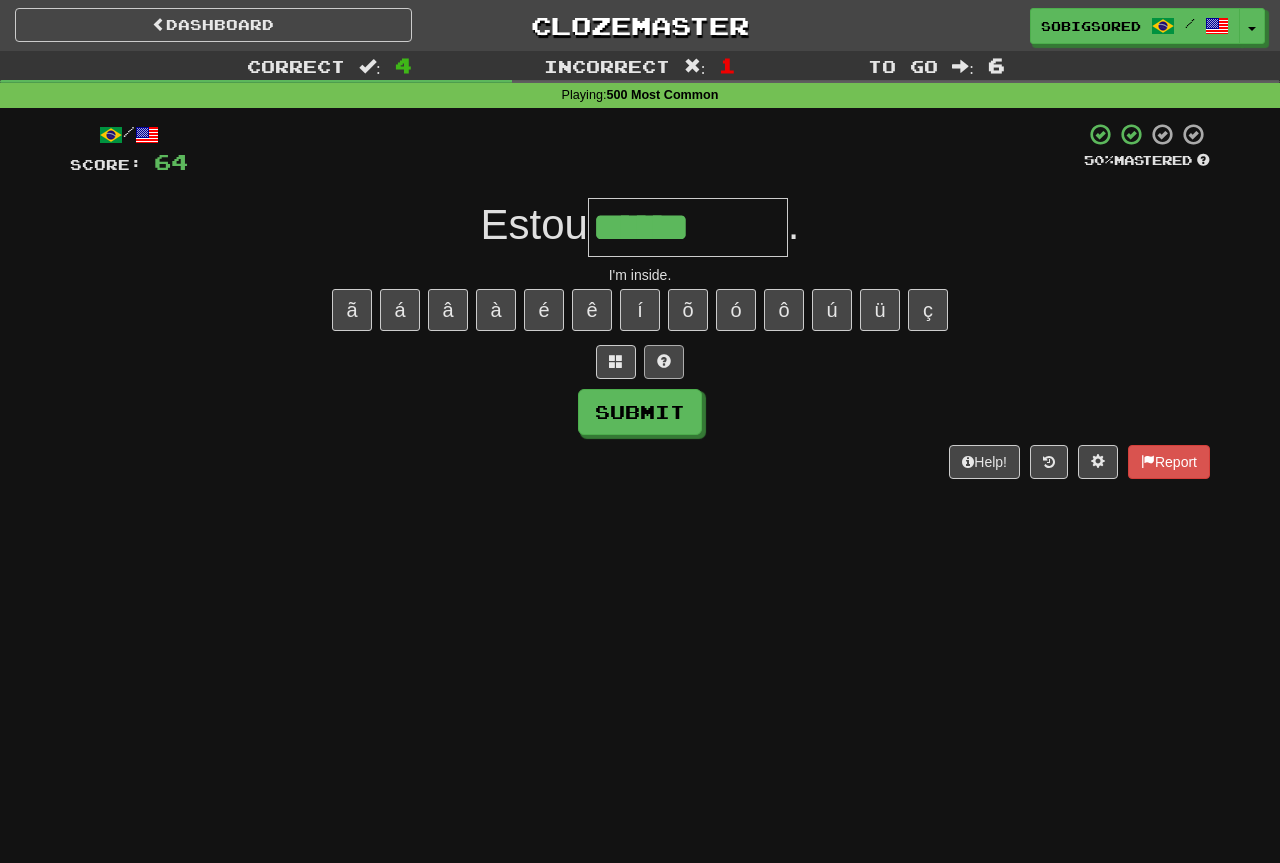 type on "******" 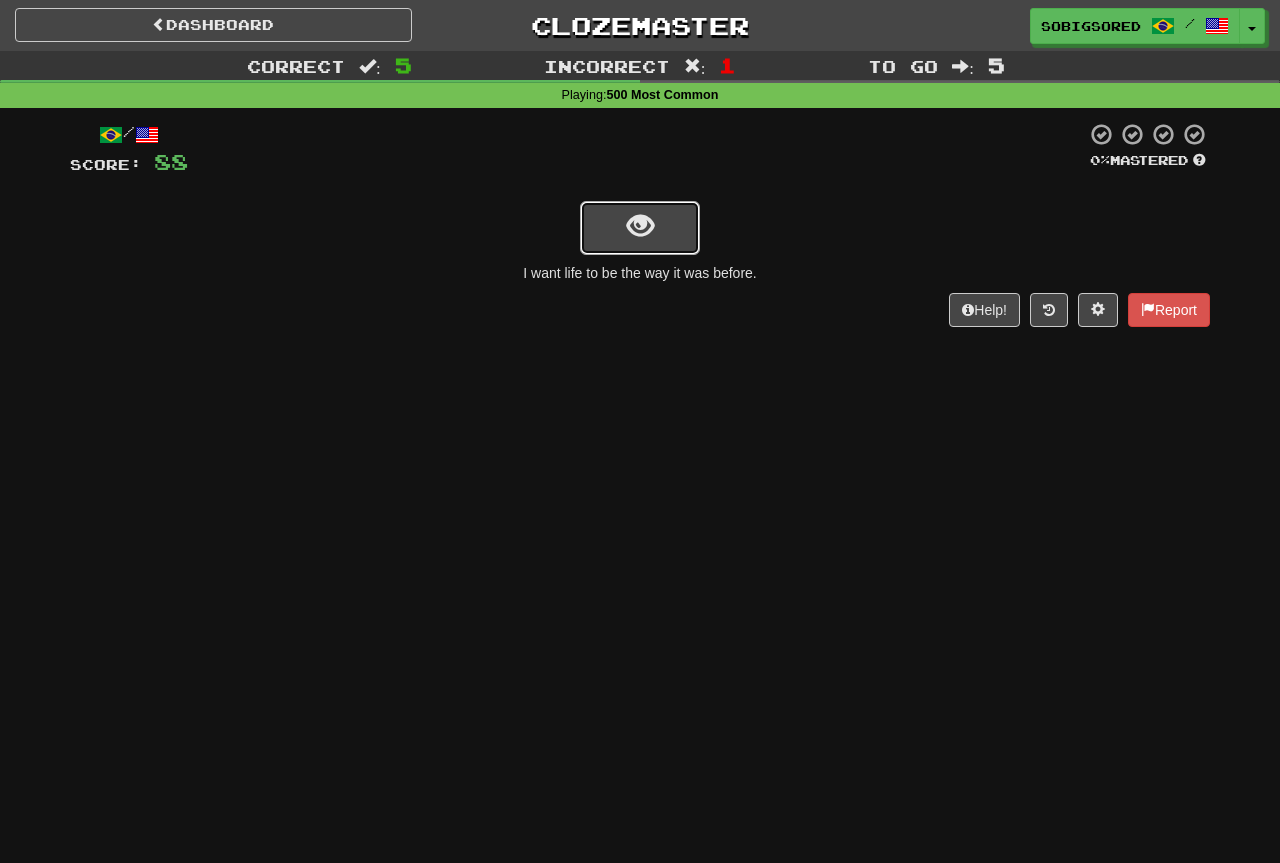 click at bounding box center (640, 228) 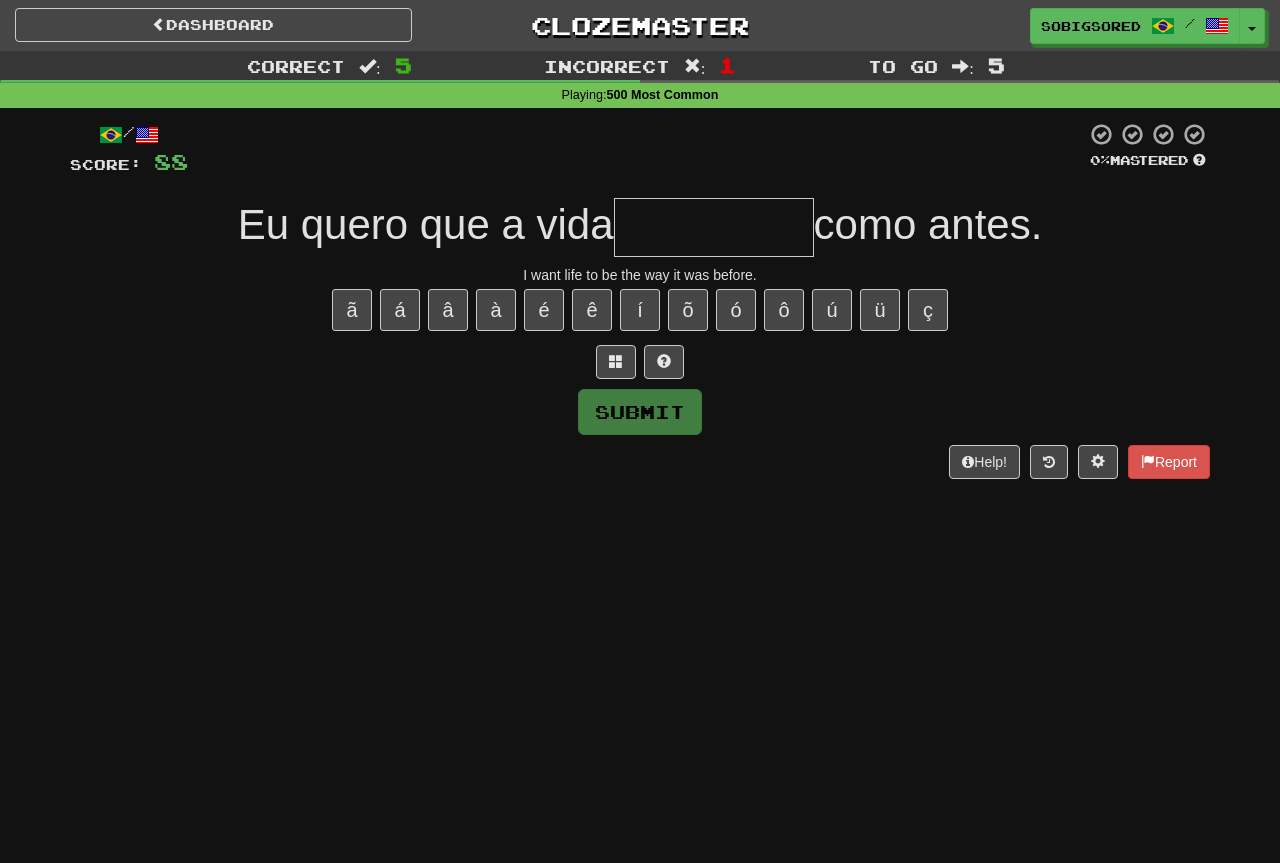 type on "*" 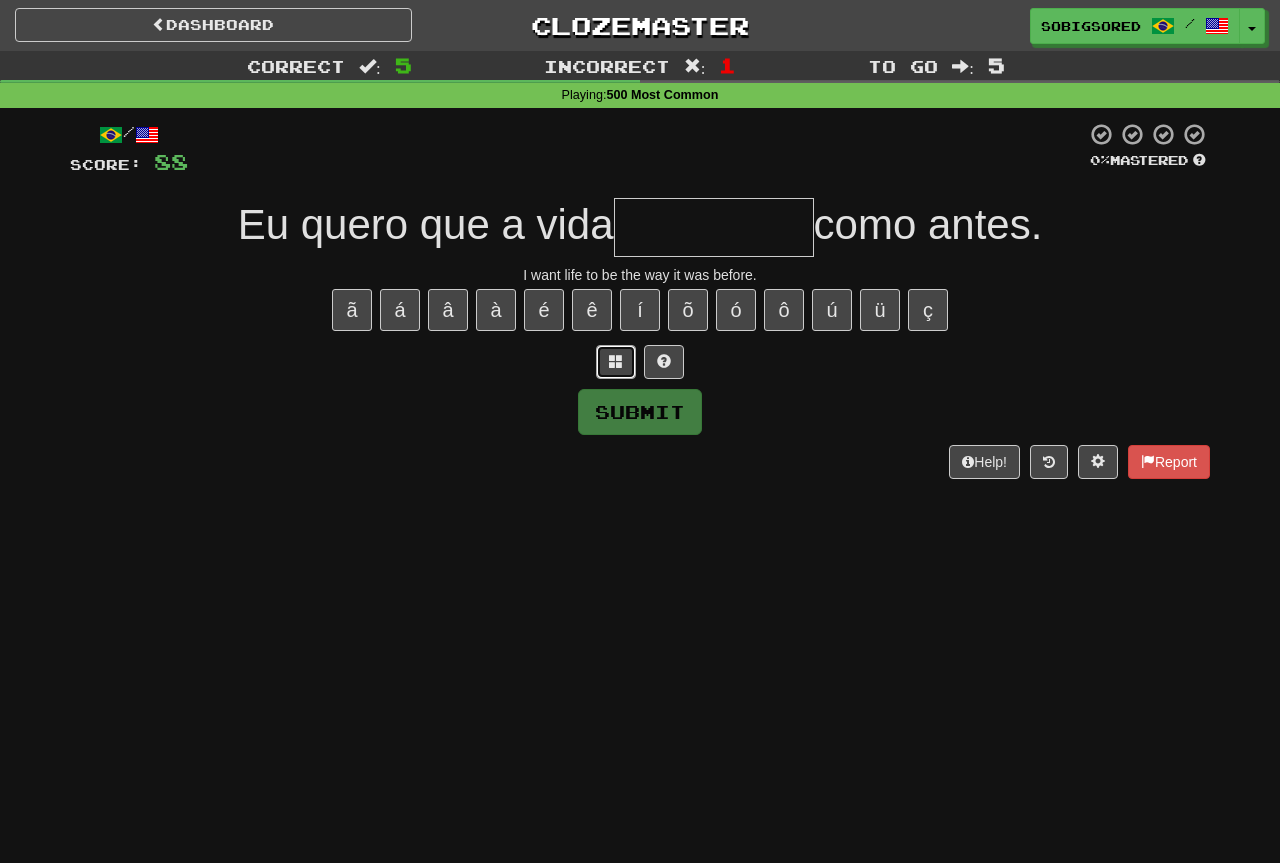 click at bounding box center [616, 362] 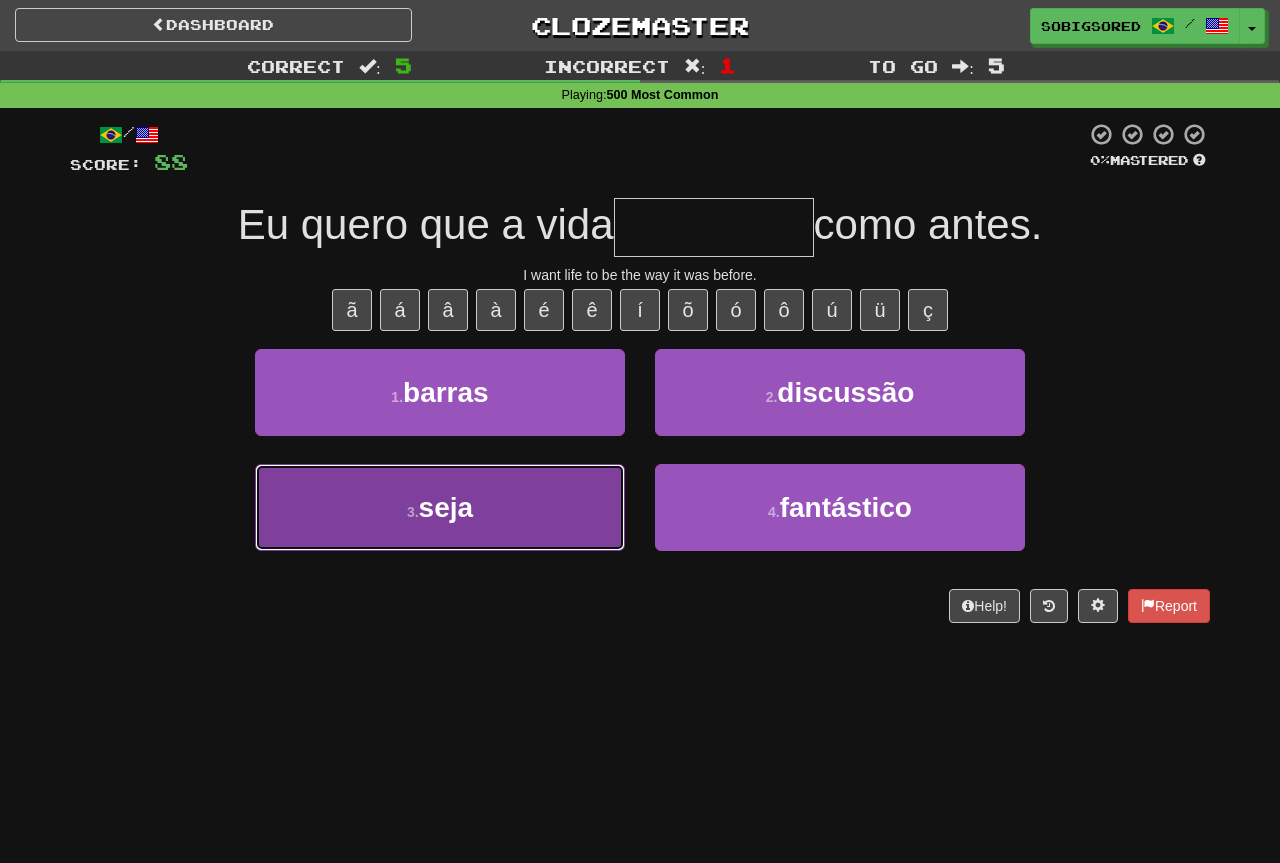 click on "seja" at bounding box center (446, 507) 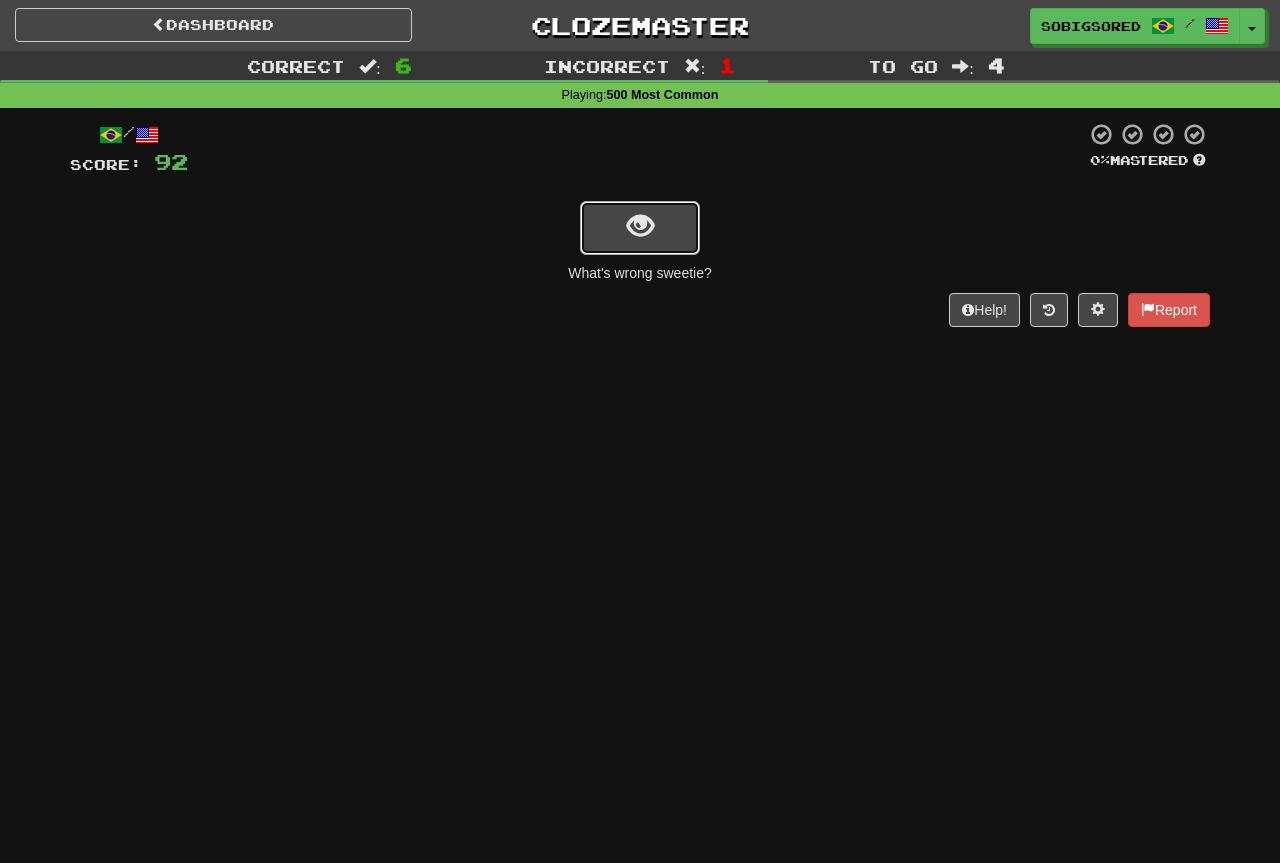 click at bounding box center [640, 228] 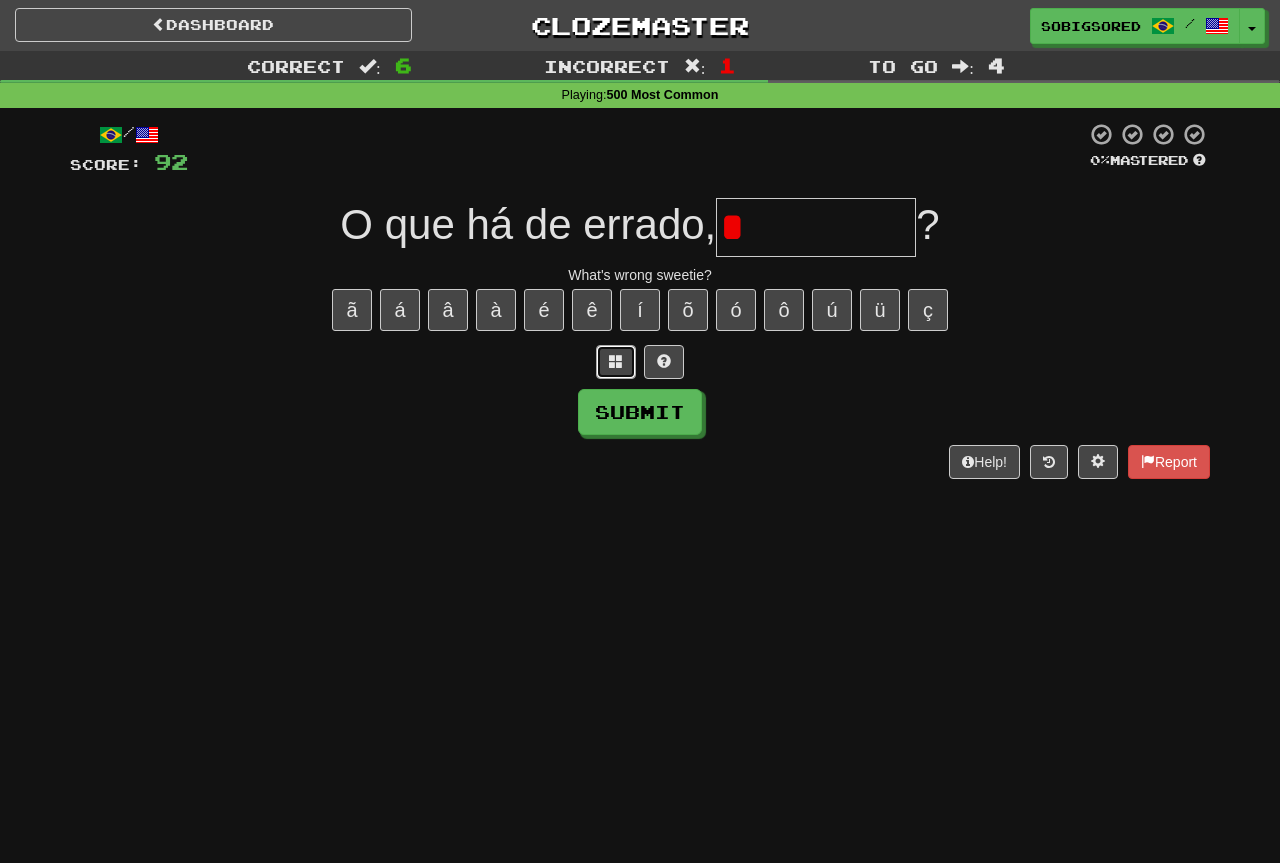 click at bounding box center (616, 361) 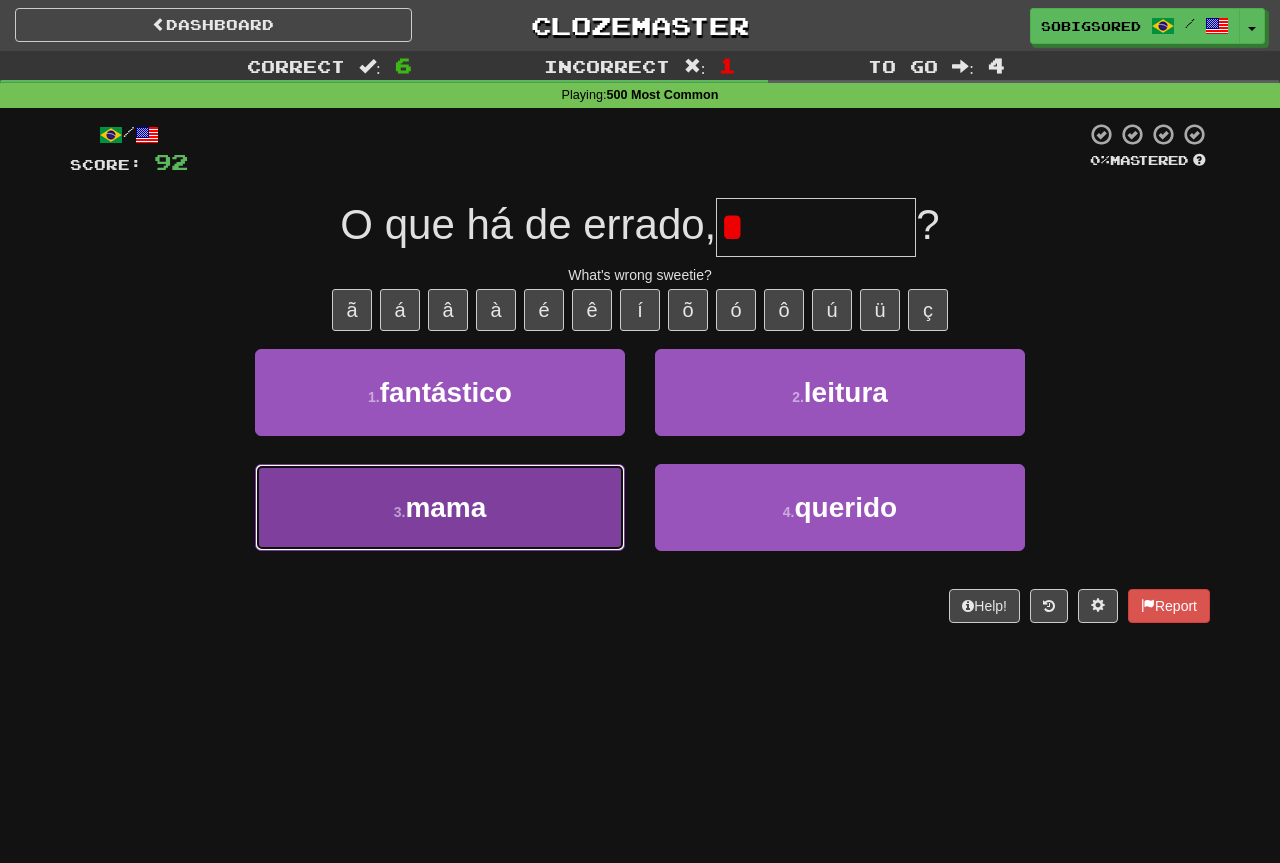 click on "3 .  mama" at bounding box center (440, 507) 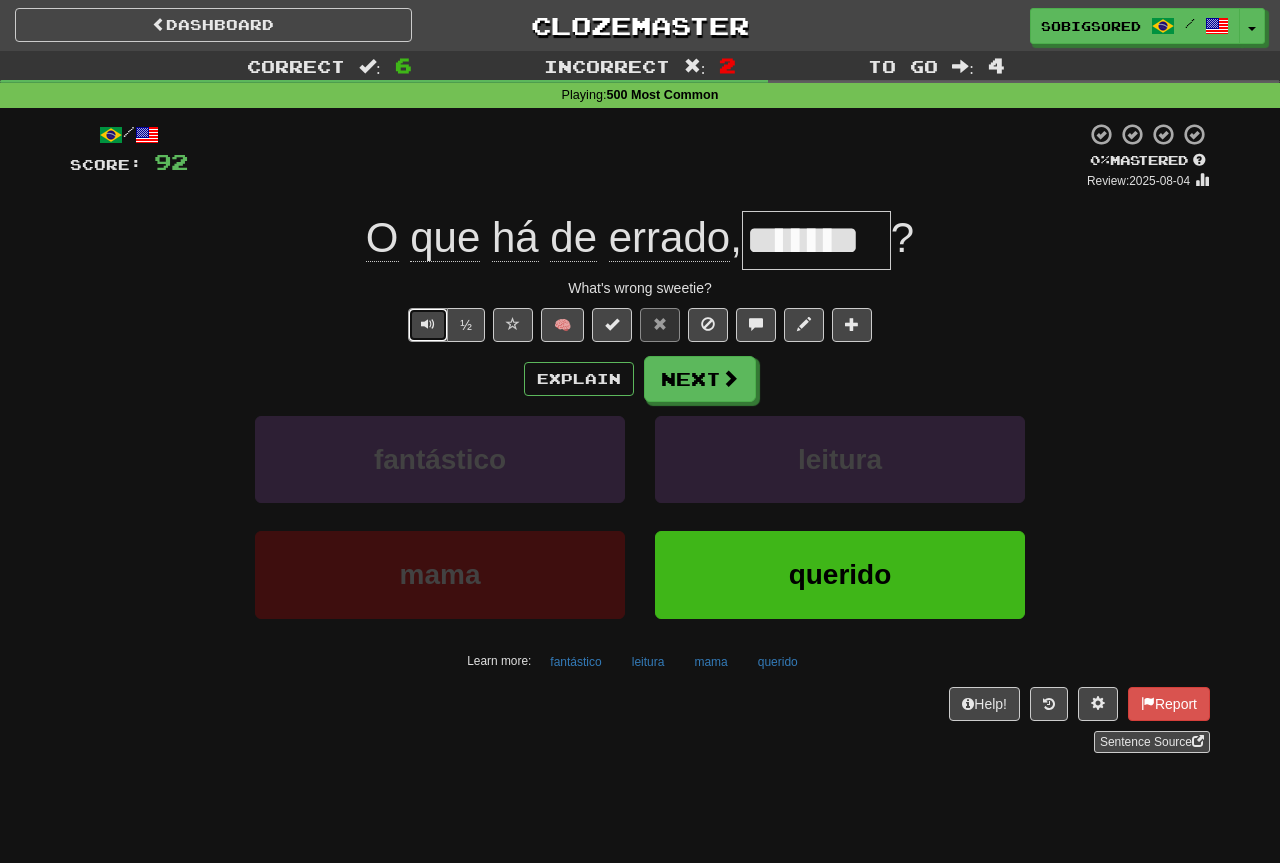 click at bounding box center (428, 325) 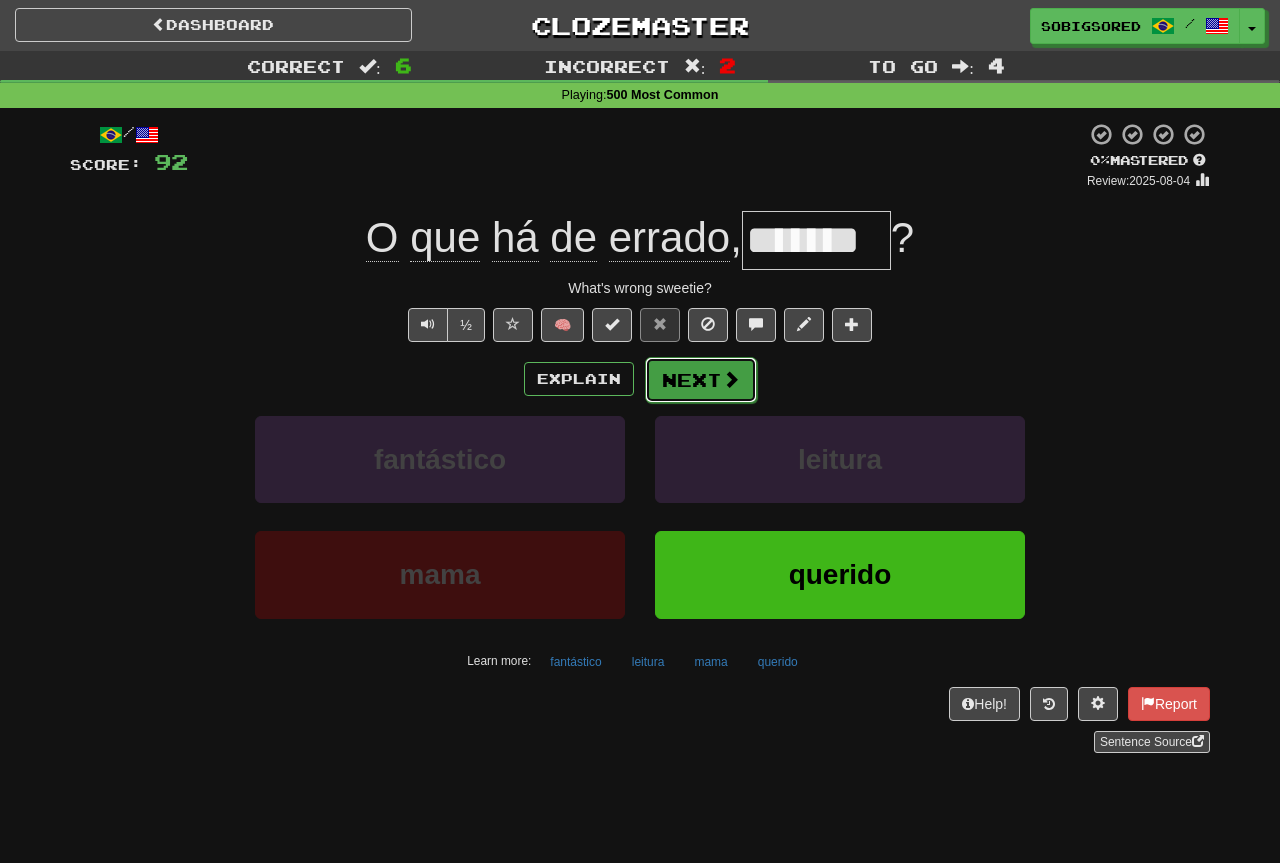 click on "Next" at bounding box center [701, 380] 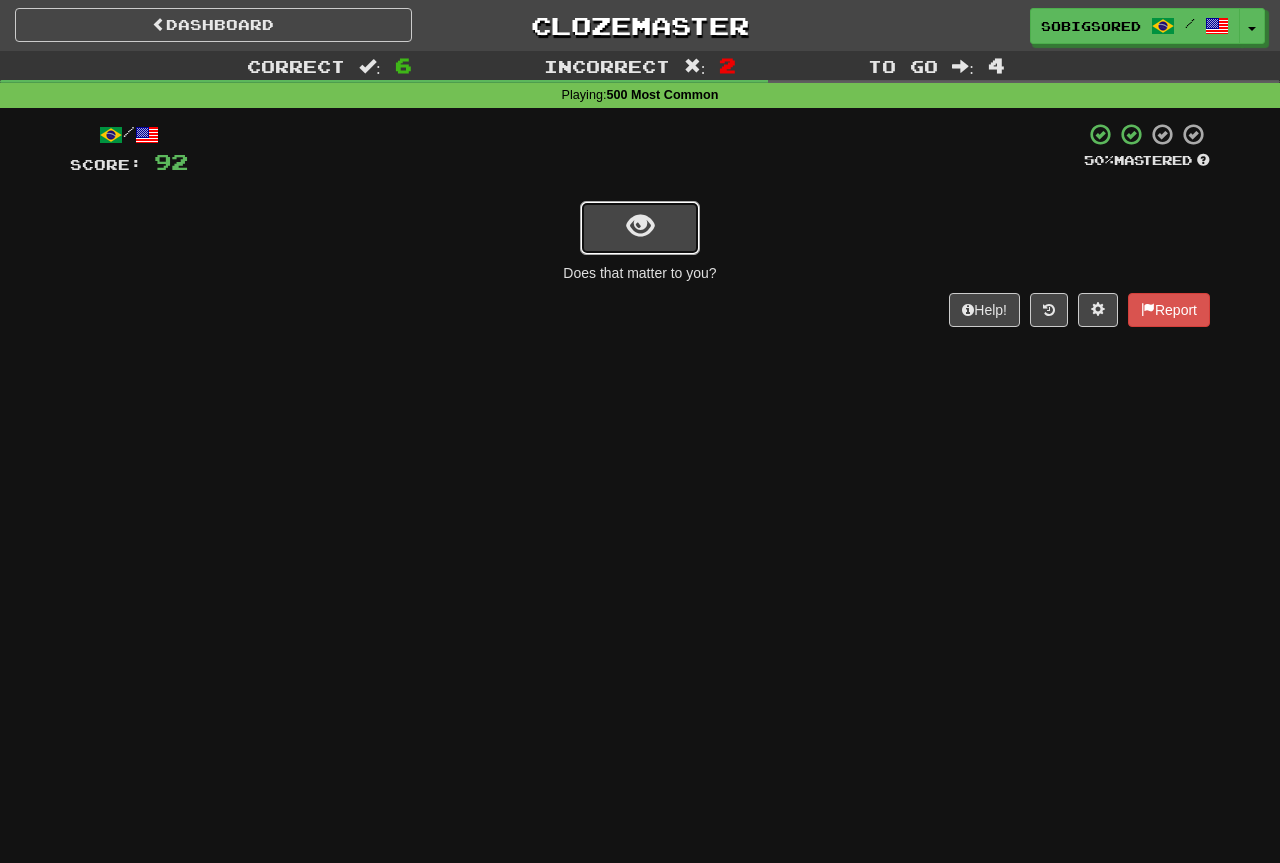 click at bounding box center [640, 226] 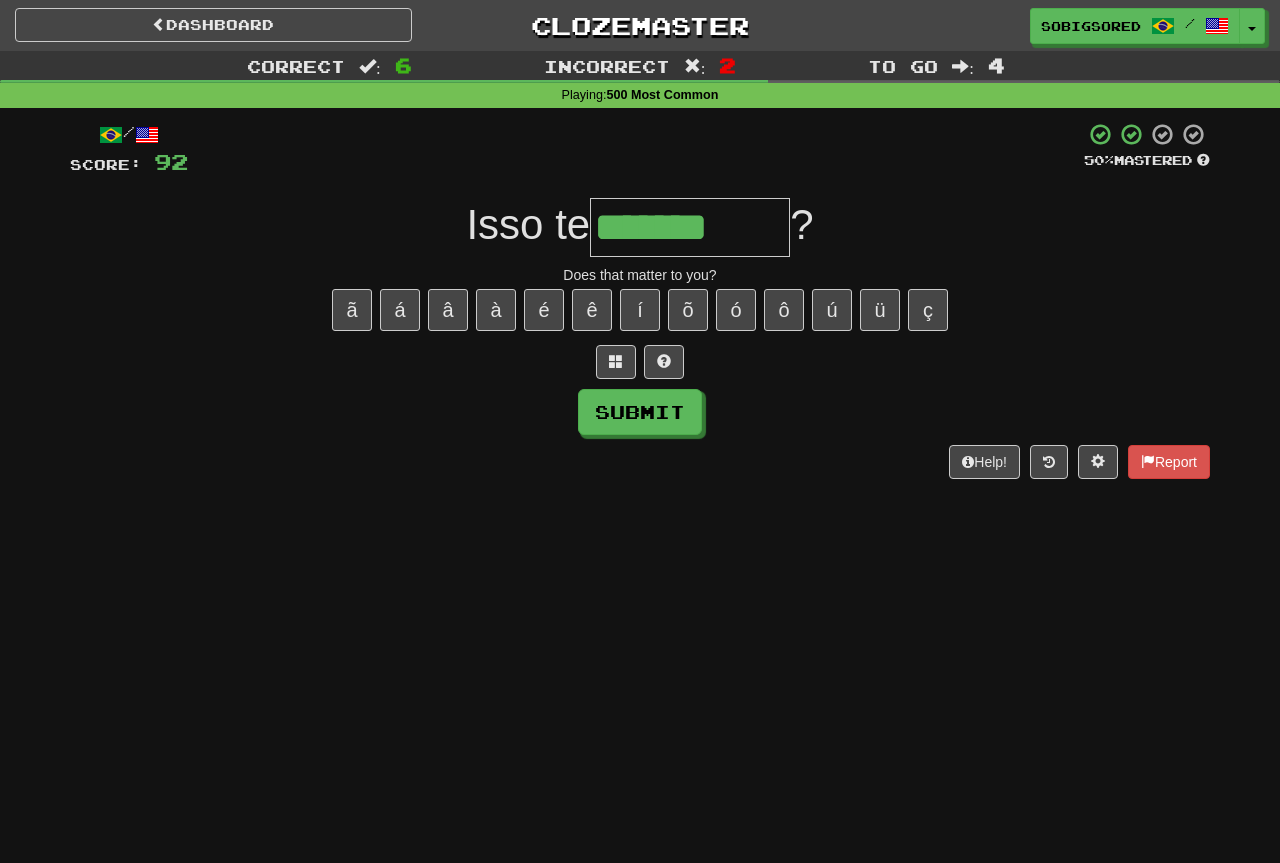 type on "*******" 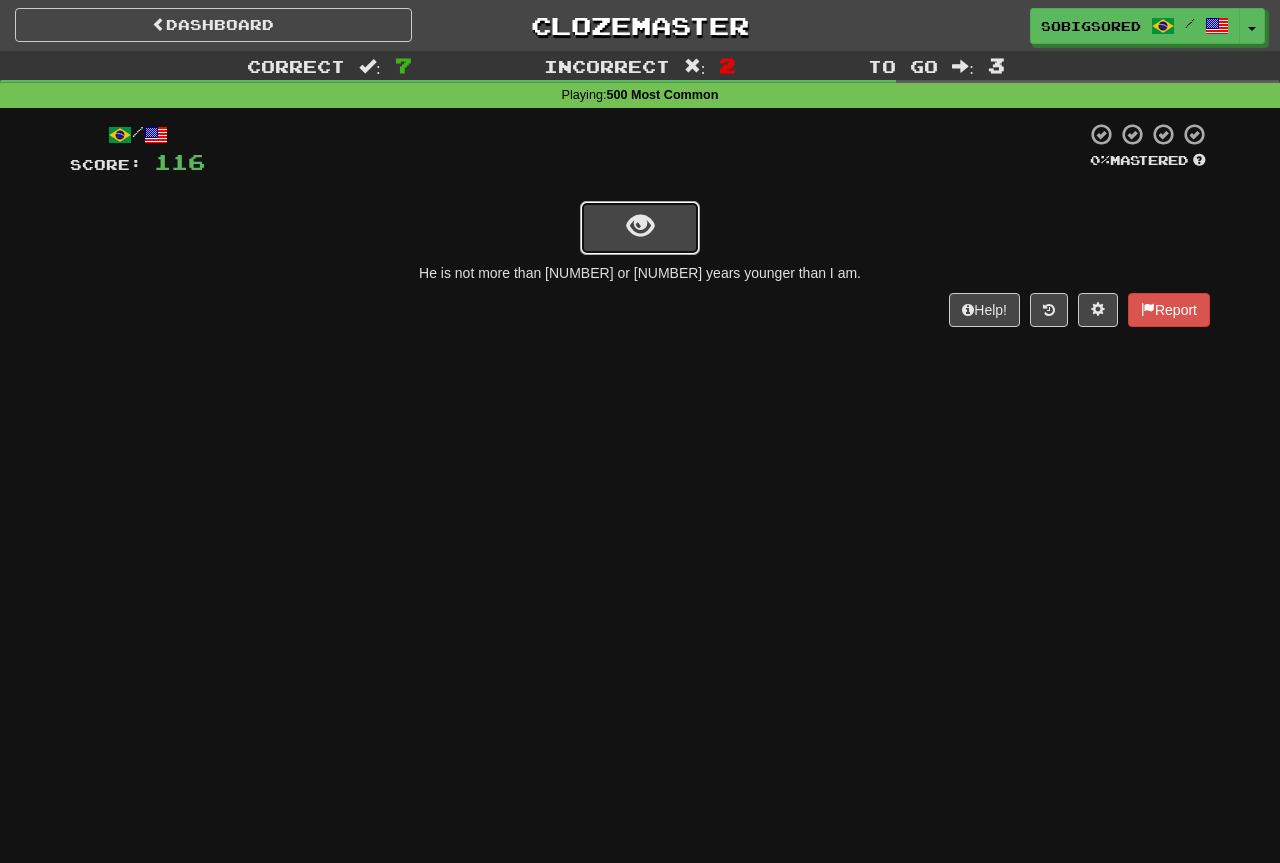 click at bounding box center [640, 228] 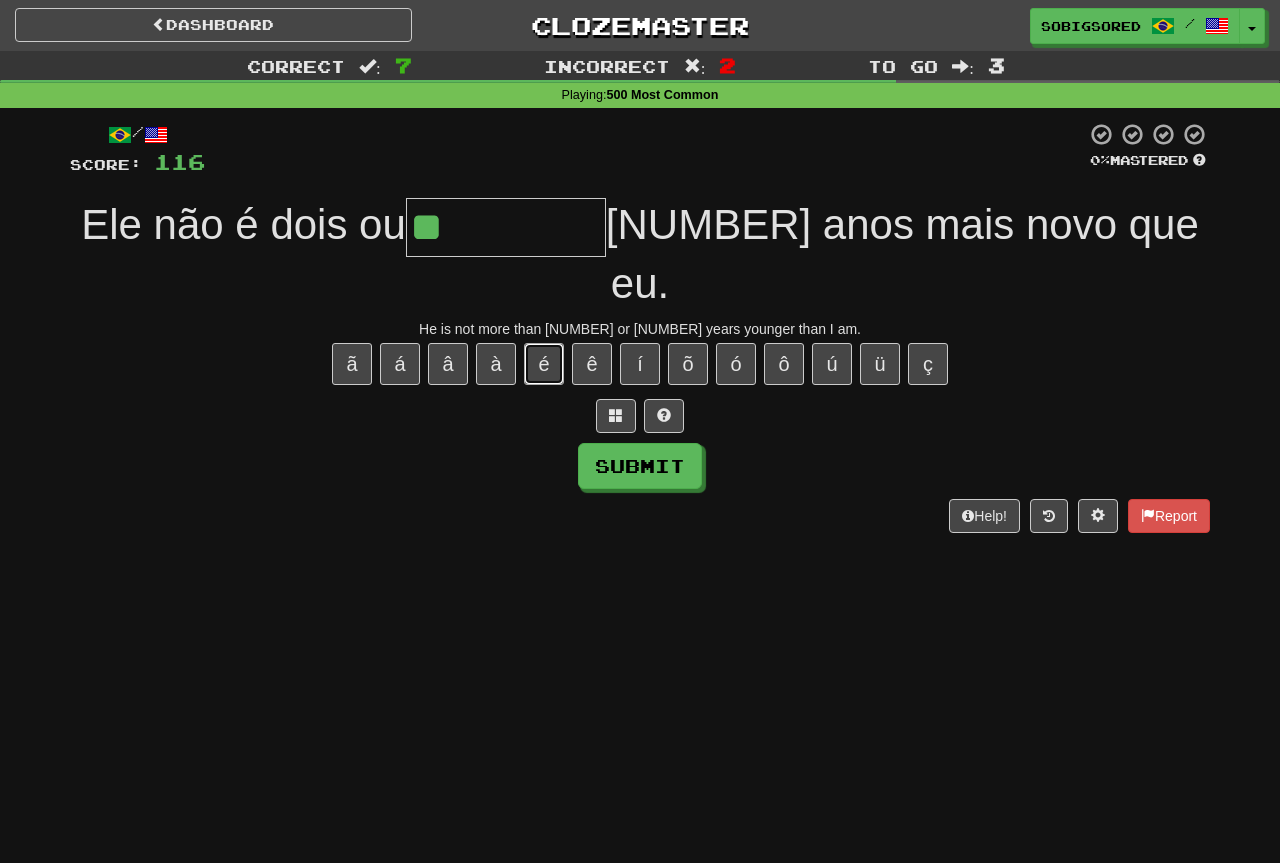 click on "é" at bounding box center [544, 364] 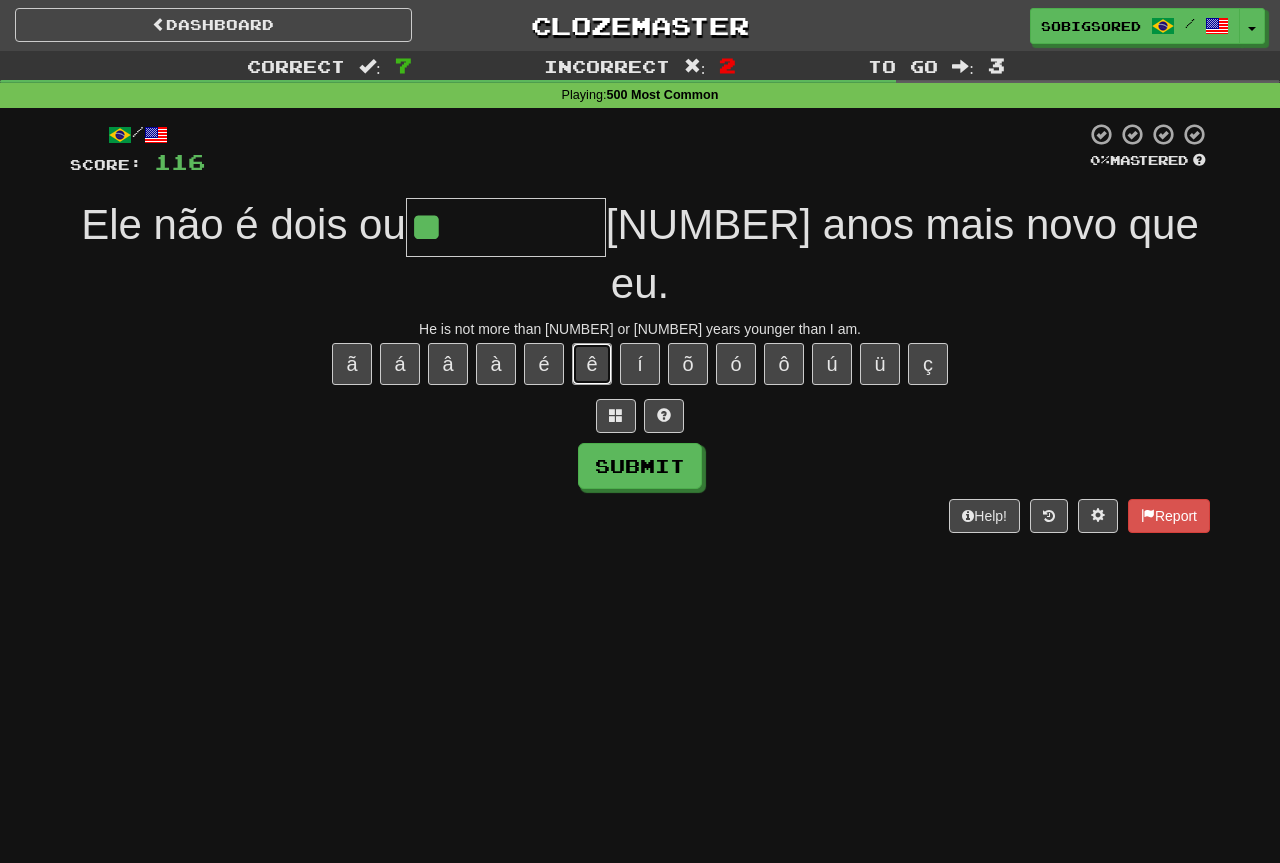 click on "ê" at bounding box center (592, 364) 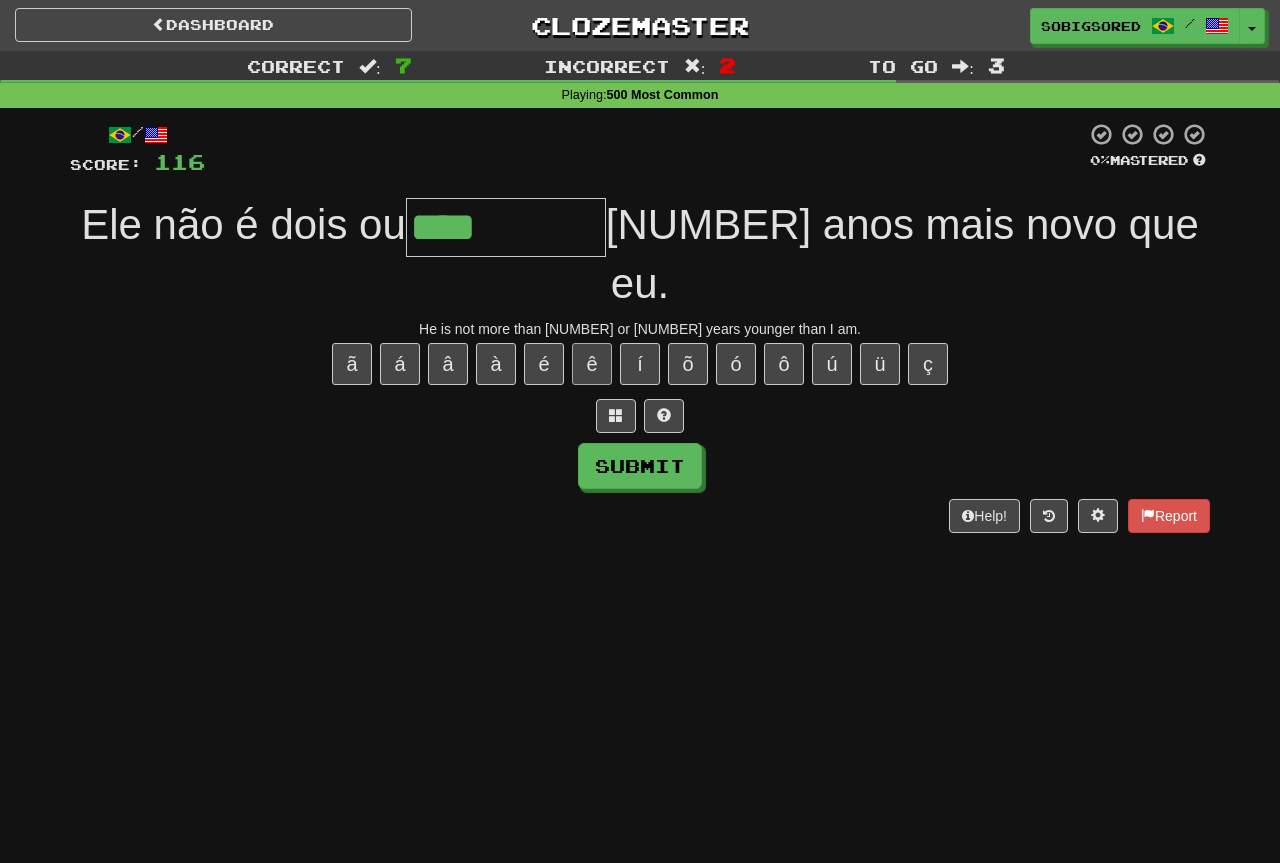 type on "****" 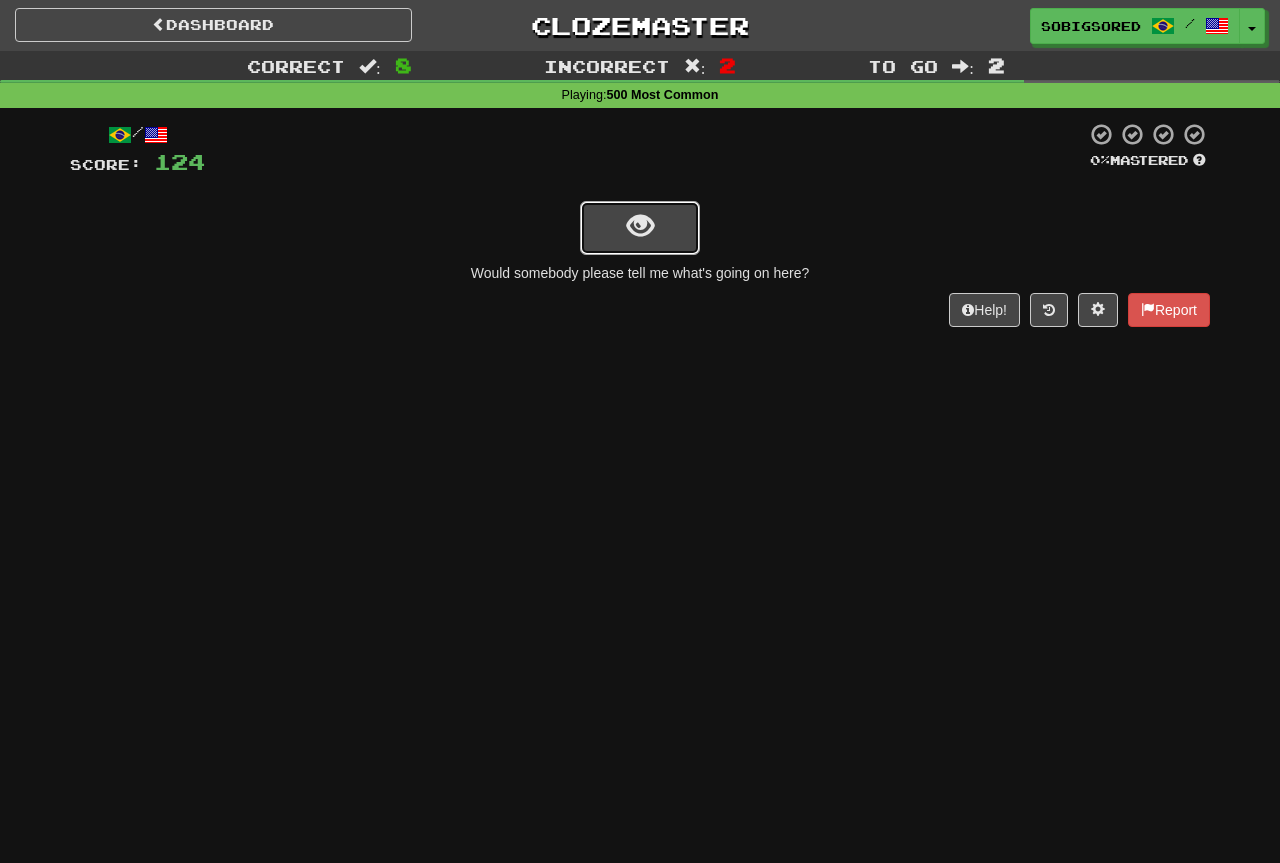 click at bounding box center [640, 228] 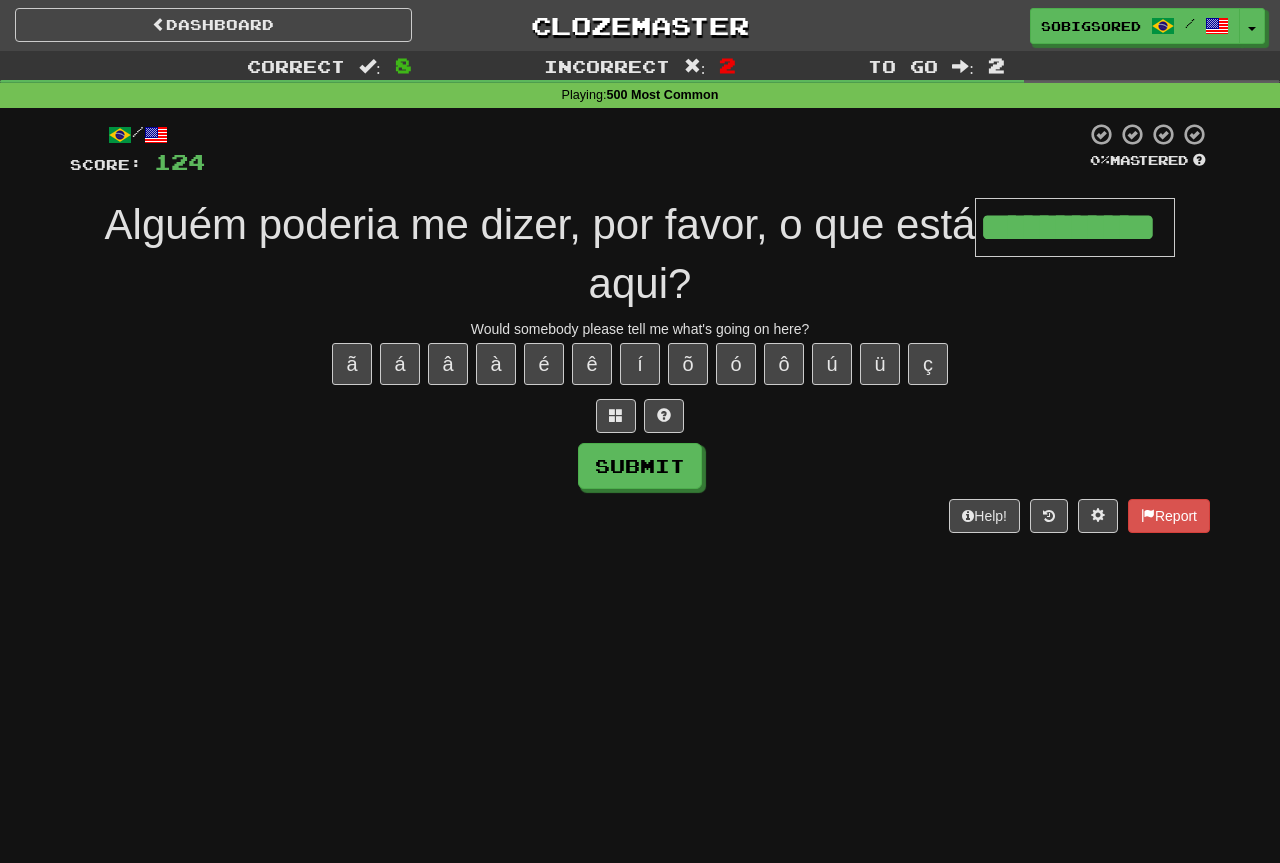 scroll, scrollTop: 0, scrollLeft: 46, axis: horizontal 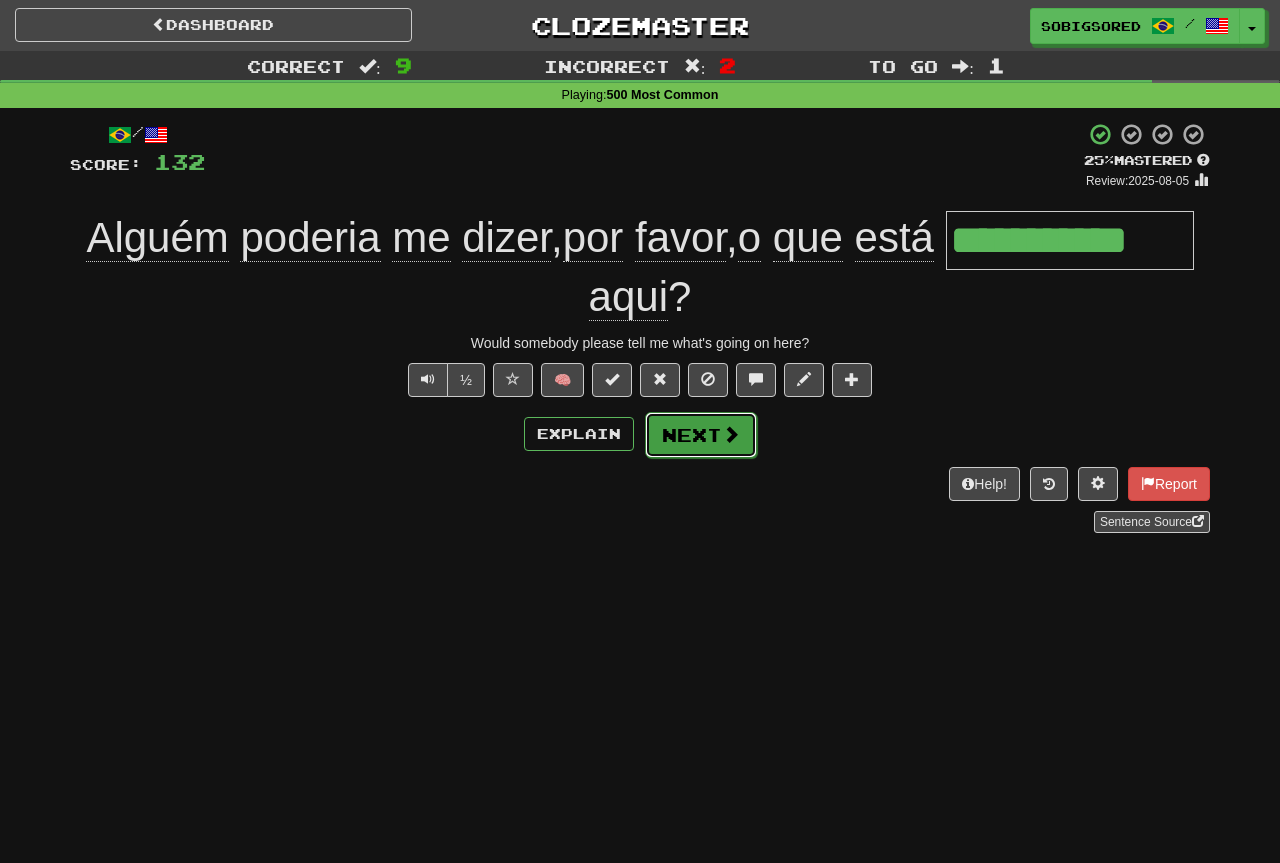 click on "Next" at bounding box center (701, 435) 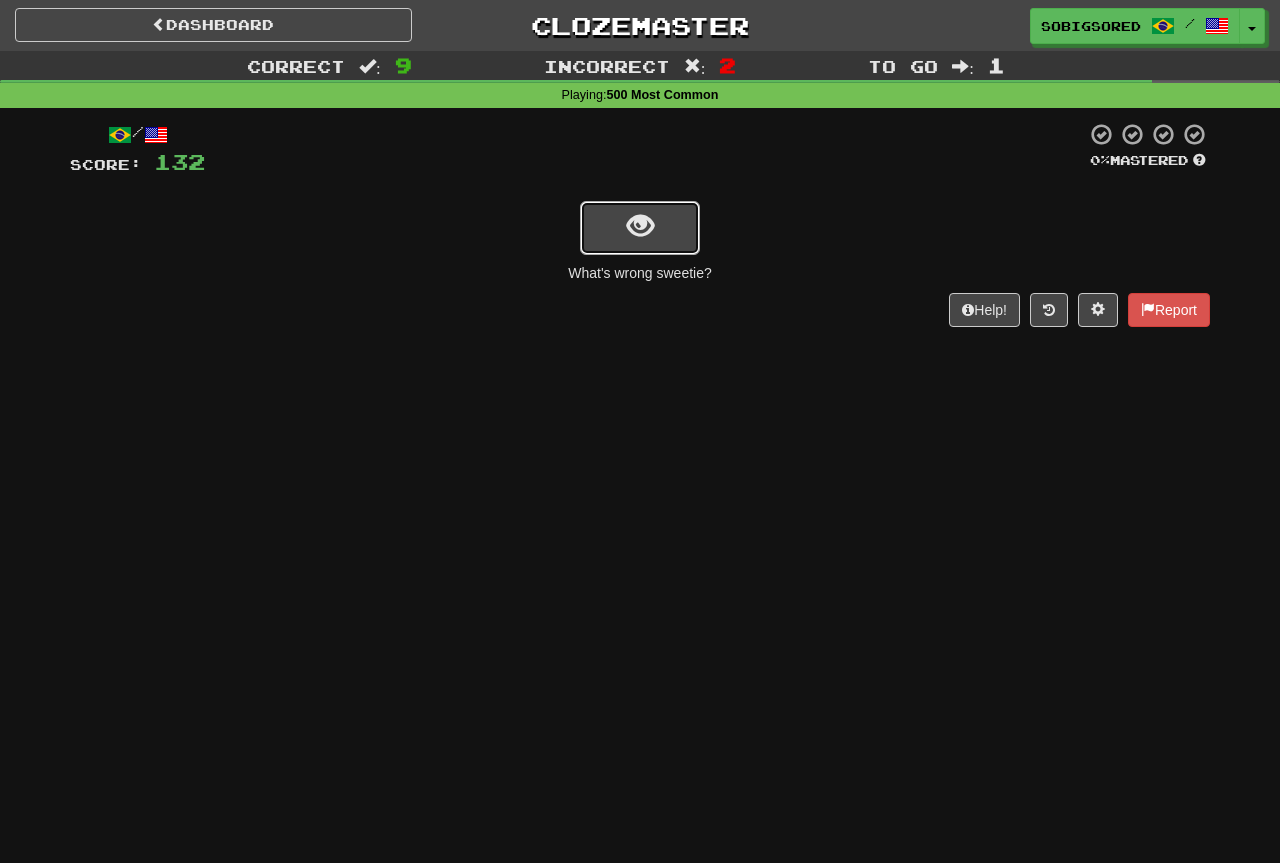 click at bounding box center (640, 226) 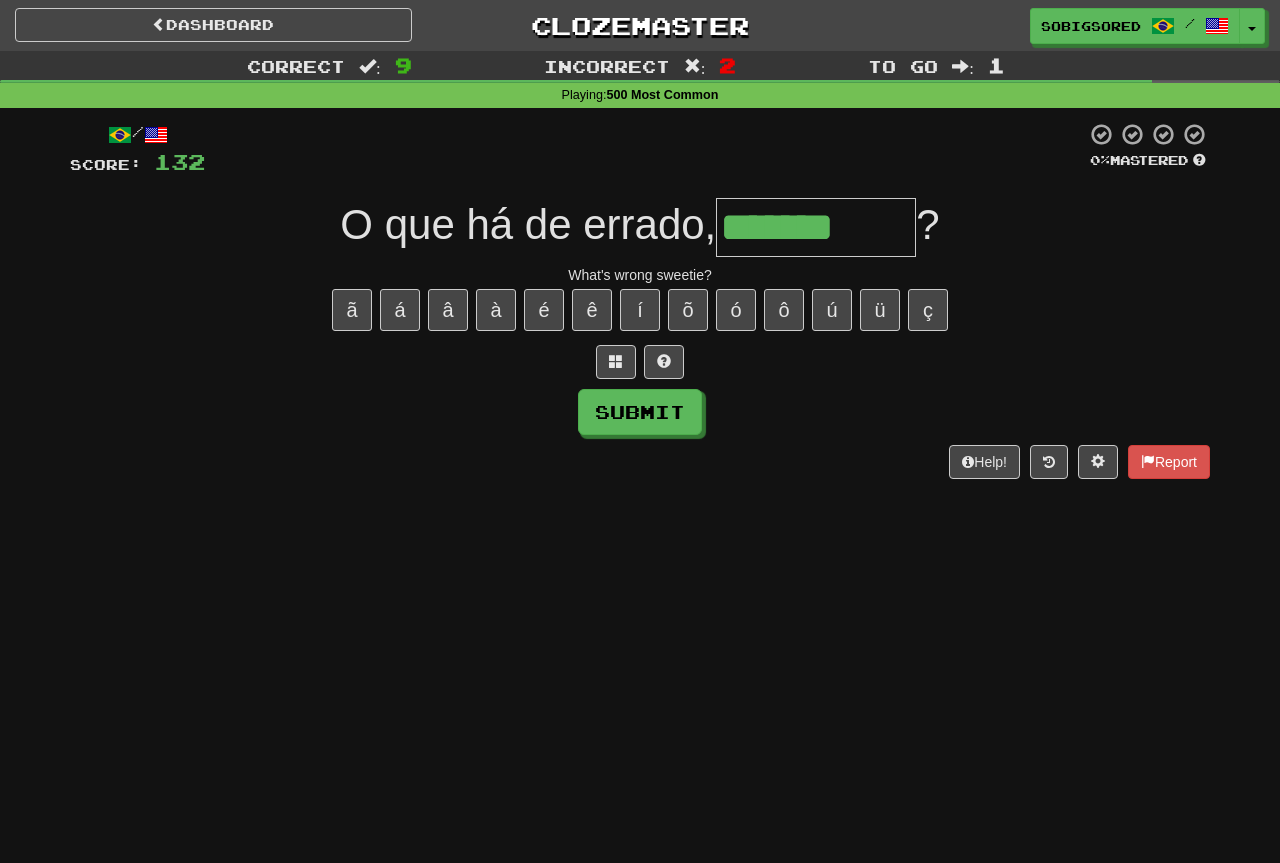 type on "*******" 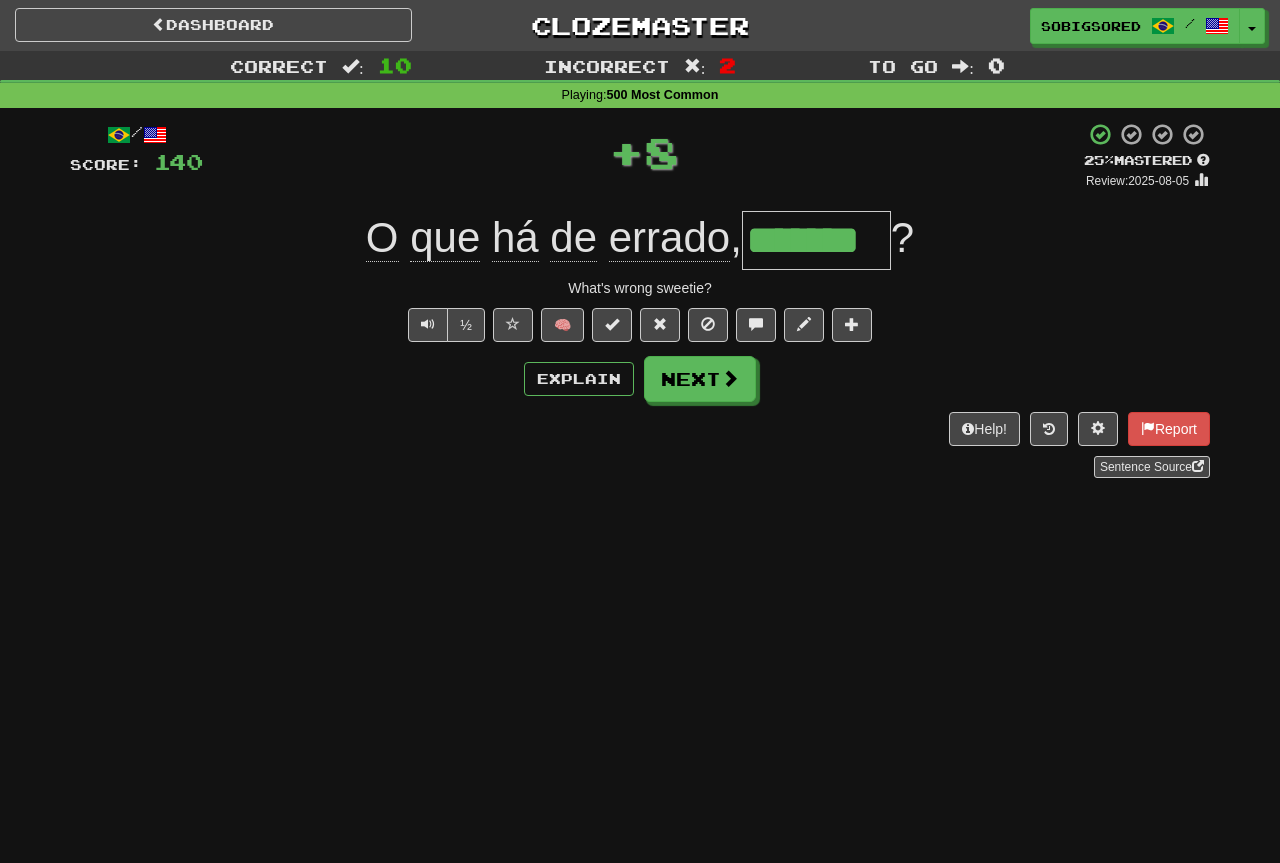 click on "errado" 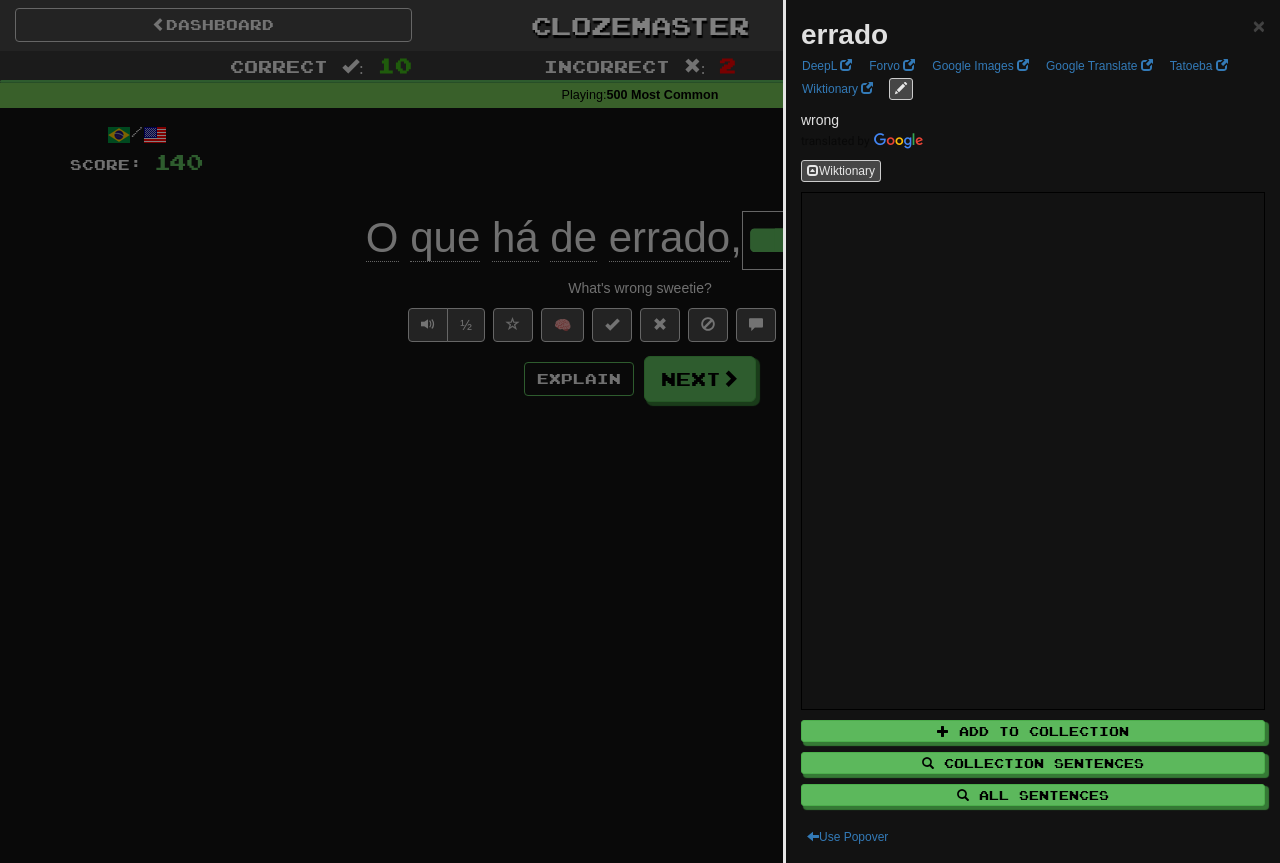 click at bounding box center (640, 431) 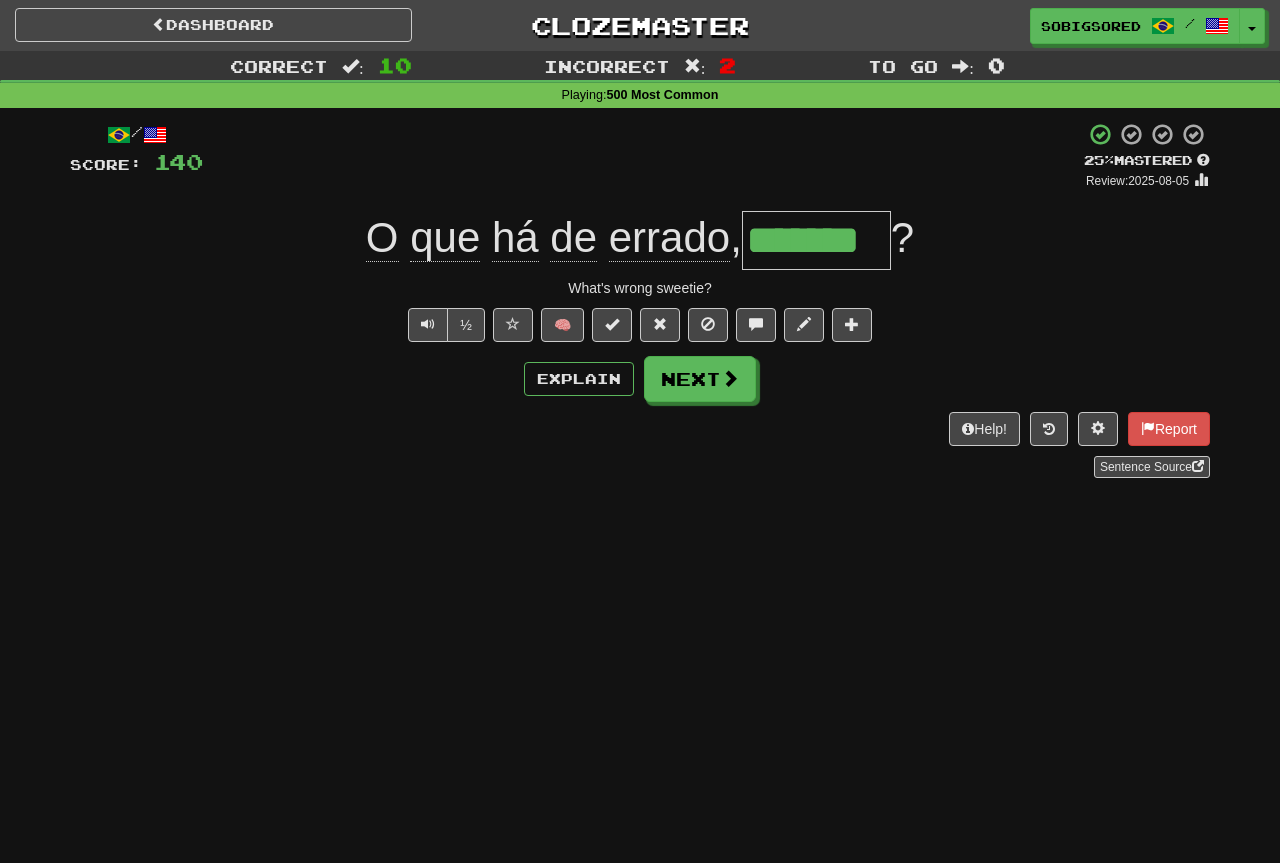 click on "errado" 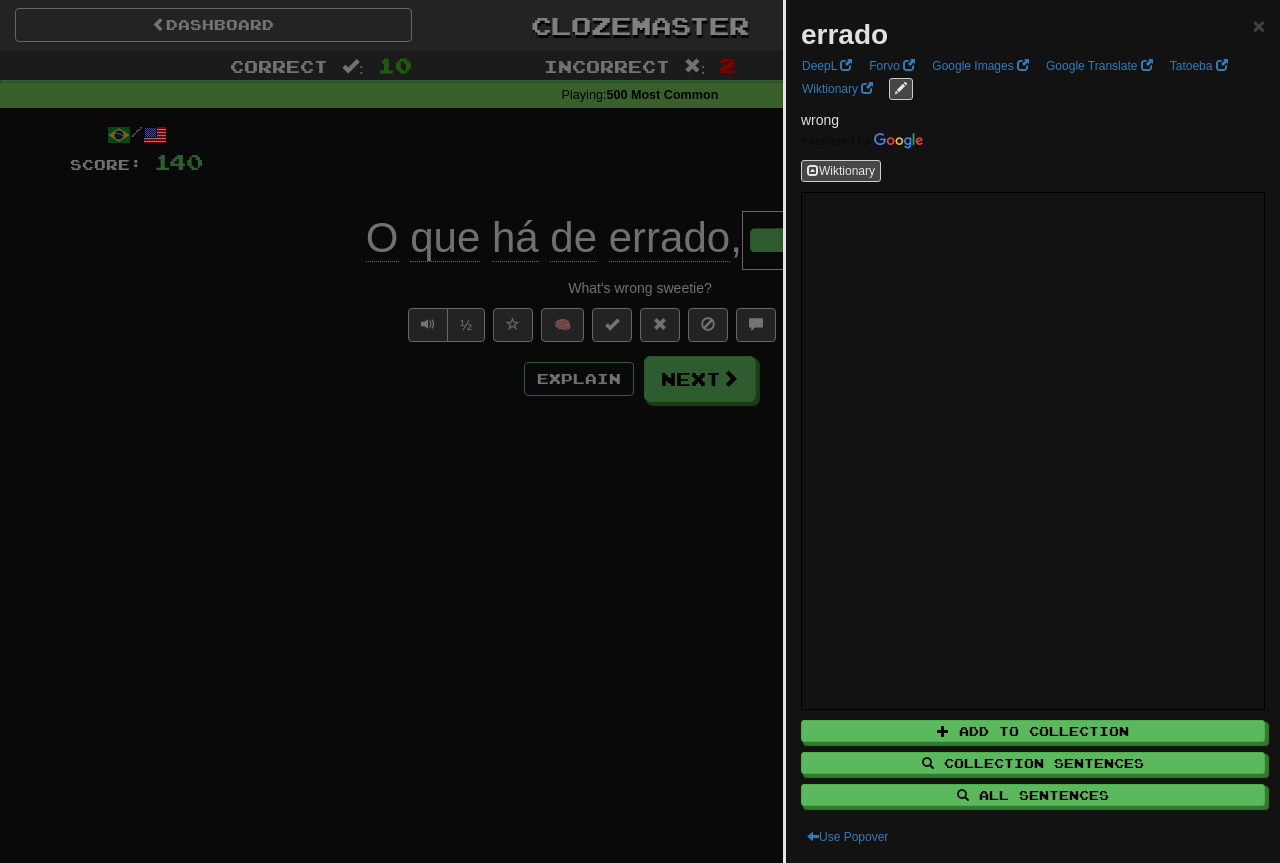 click at bounding box center (640, 431) 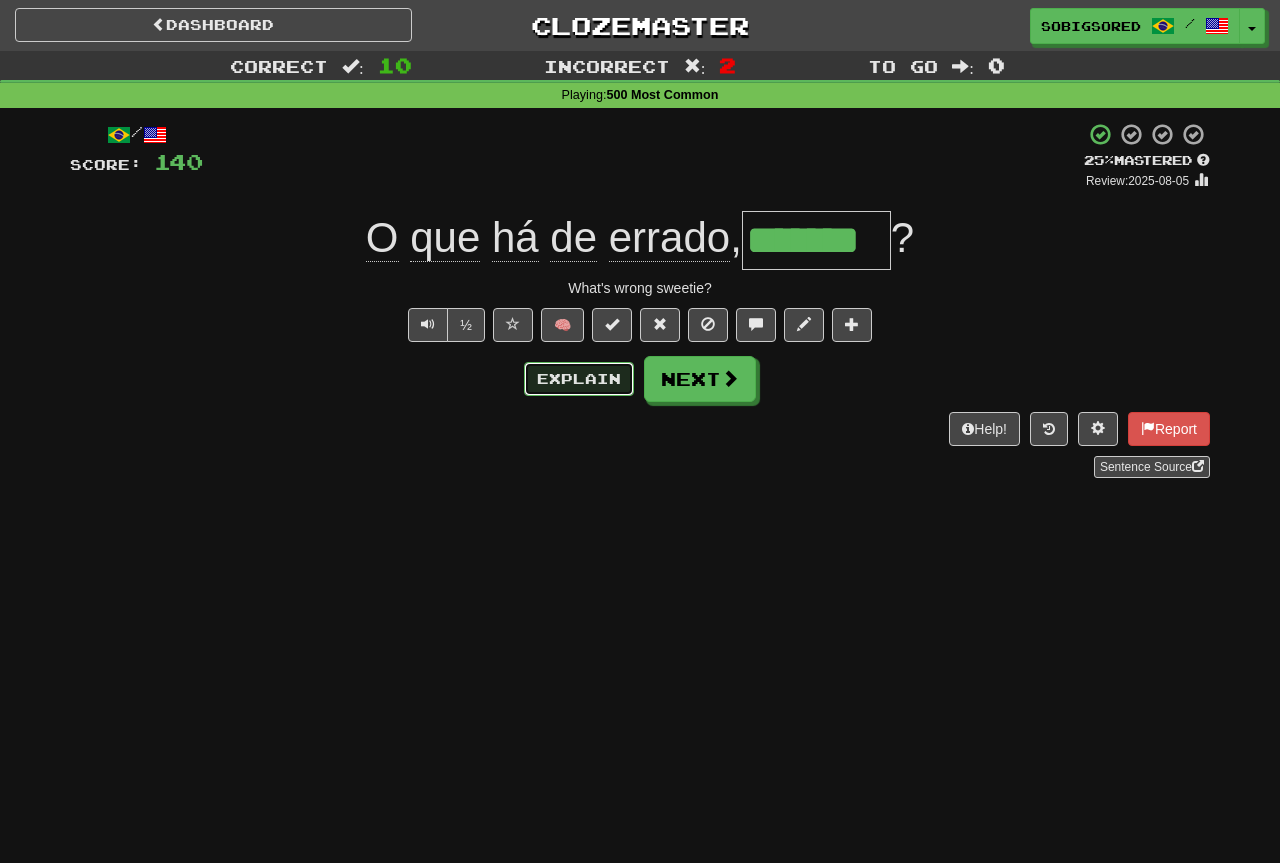 click on "Explain" at bounding box center (579, 379) 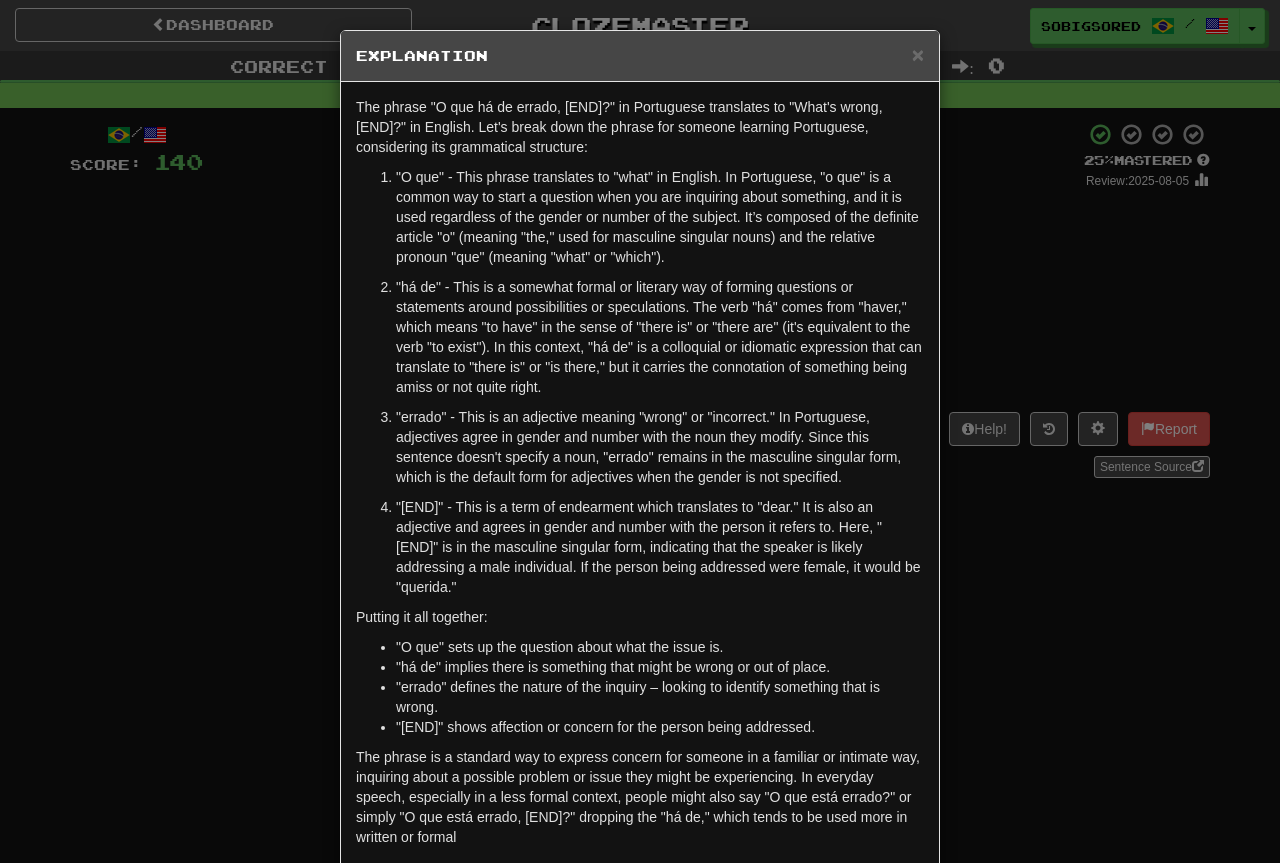 click on "× Explanation The phrase "O que há de errado, querido?" in Portuguese translates to "What's wrong, dear?" in English. Let's break down the phrase for someone learning Portuguese, considering its grammatical structure:
"O que" - This phrase translates to "what" in English. In Portuguese, "o que" is a common way to start a question when you are inquiring about something, and it is used regardless of the gender or number of the subject. It’s composed of the definite article "o" (meaning "the," used for masculine singular nouns) and the relative pronoun "que" (meaning "what" or "which").
"errado" - This is an adjective meaning "wrong" or "incorrect." In Portuguese, adjectives agree in gender and number with the noun they modify. Since this sentence doesn't specify a noun, "errado" remains in the masculine singular form, which is the default form for adjectives when the gender is not specified.
Putting it all together:
"O que" sets up the question about what the issue is." at bounding box center [640, 431] 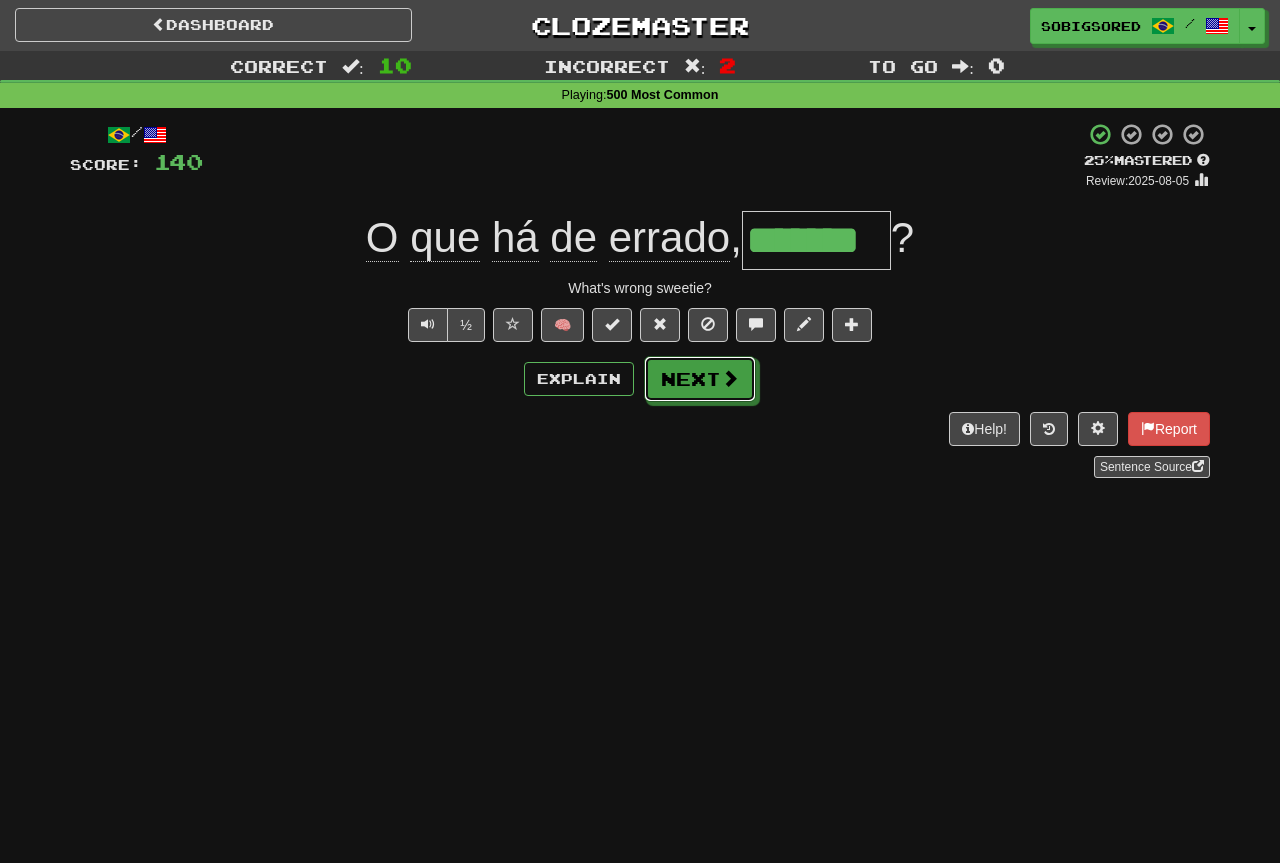 click on "Next" at bounding box center [700, 379] 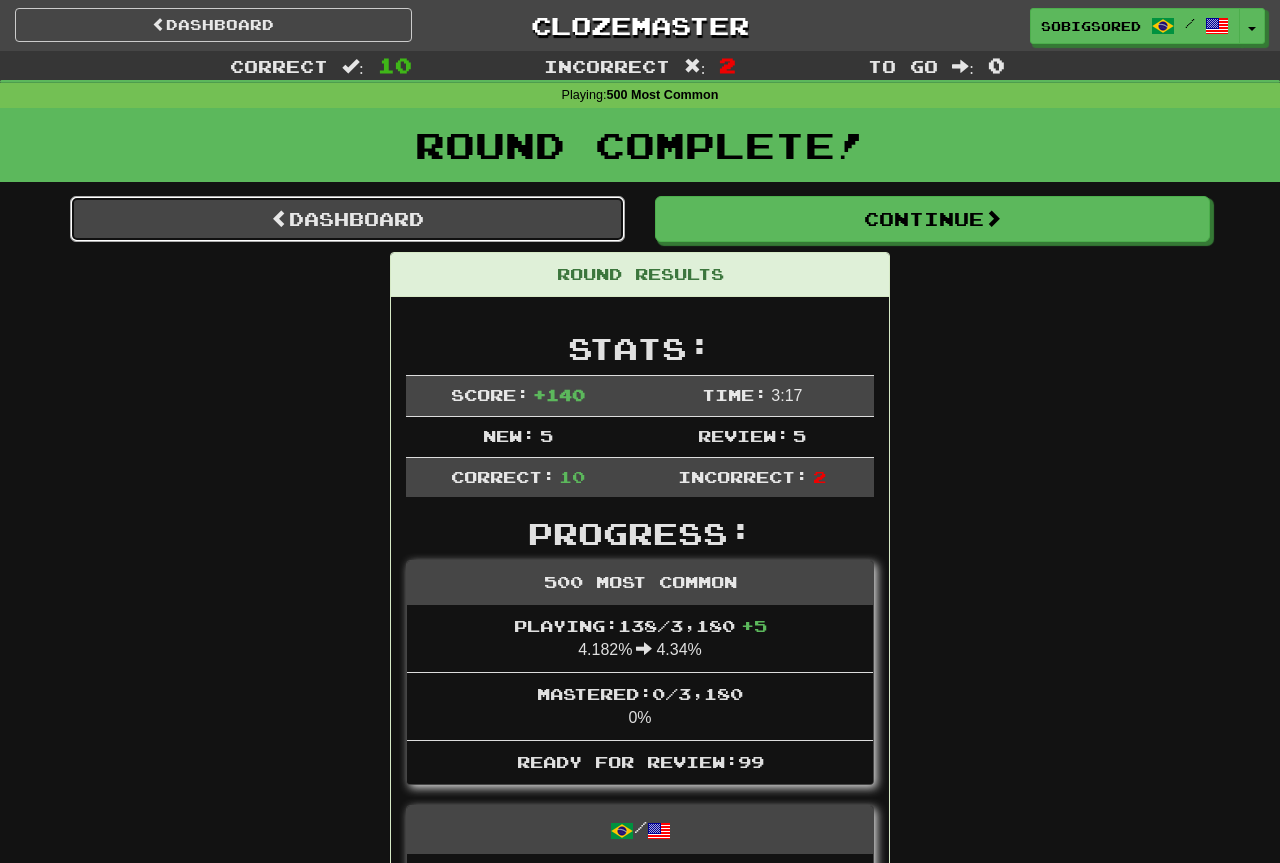 click on "Dashboard" at bounding box center [347, 219] 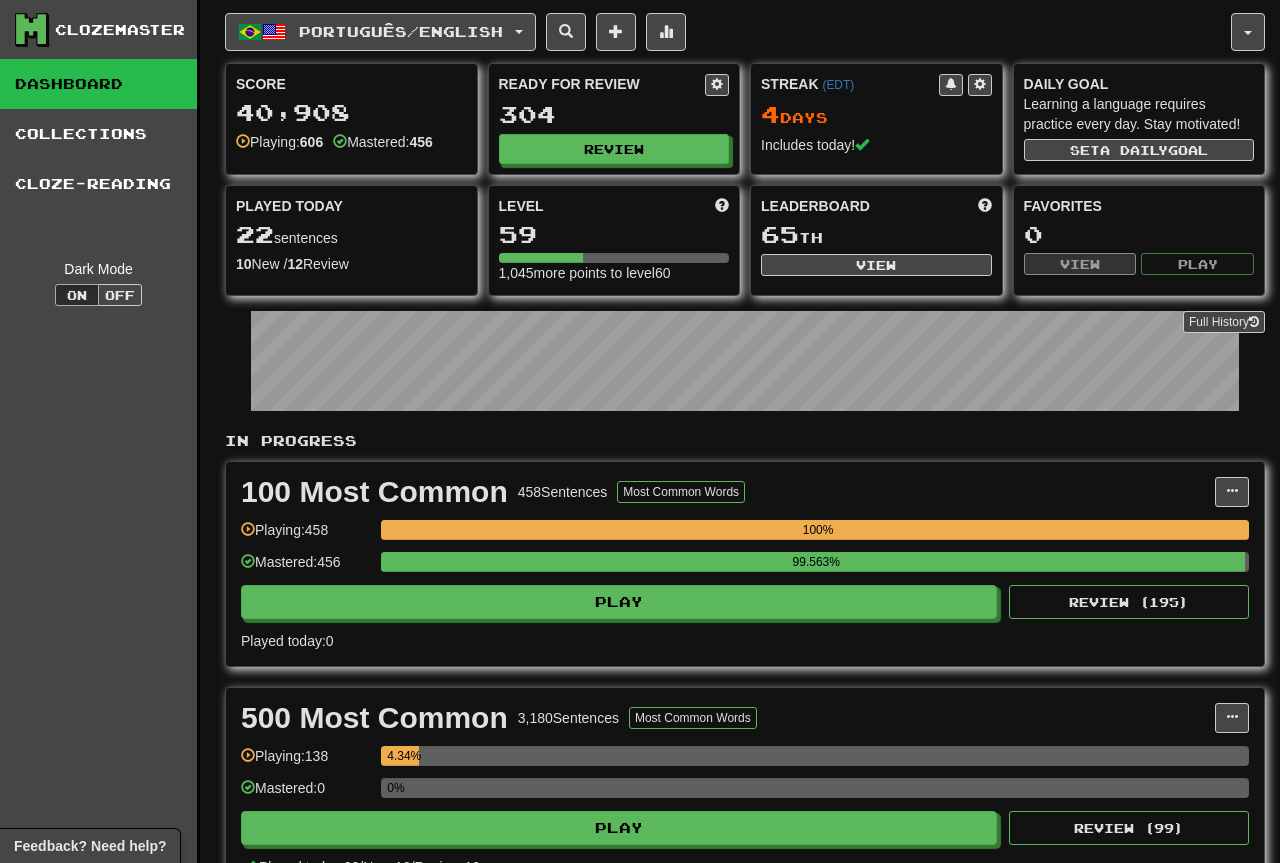 scroll, scrollTop: 0, scrollLeft: 0, axis: both 